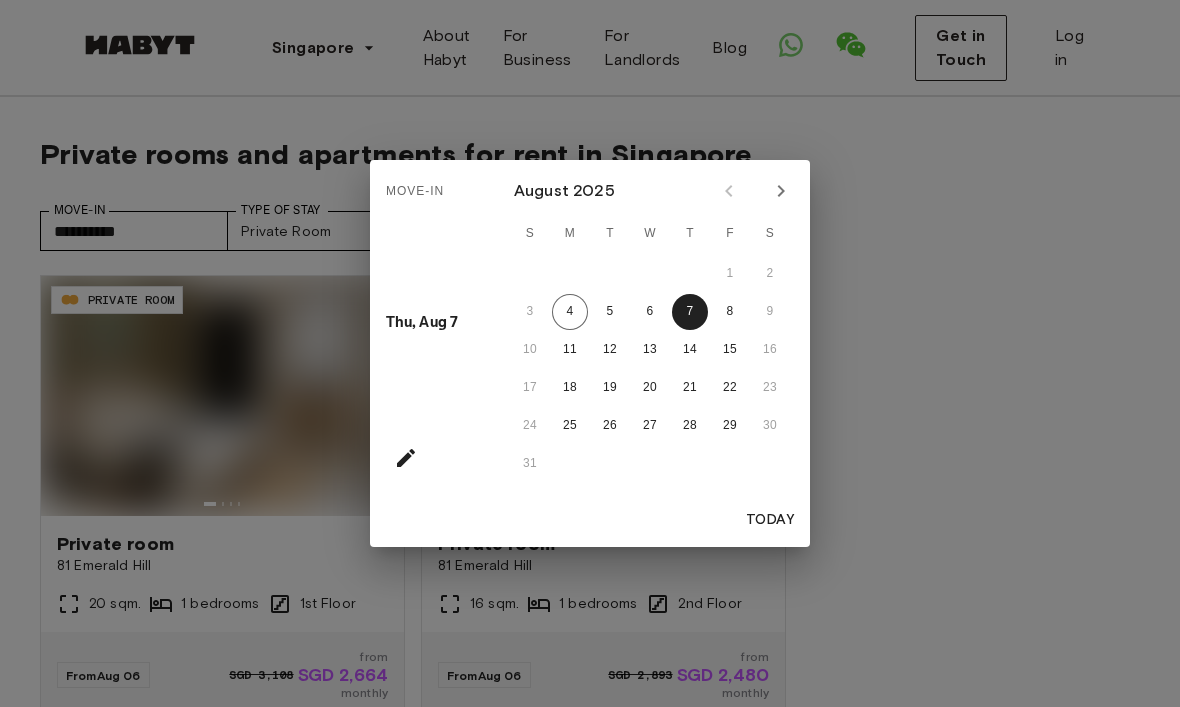 scroll, scrollTop: 20, scrollLeft: 0, axis: vertical 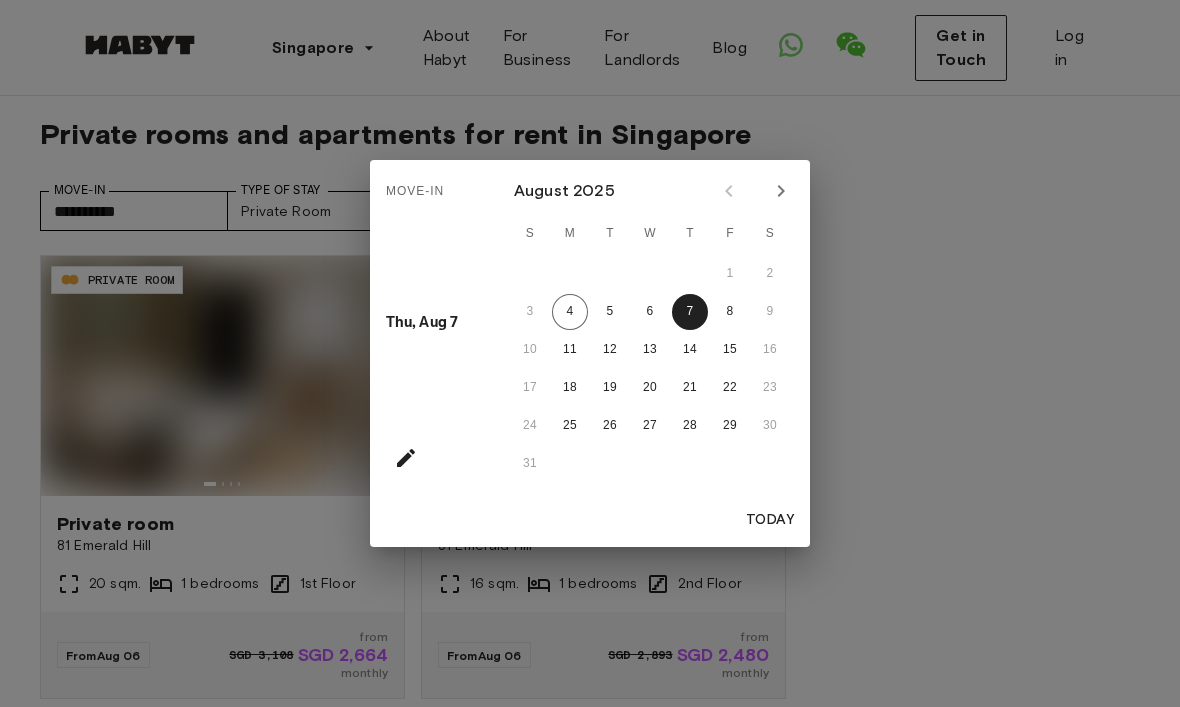 click on "18" at bounding box center (570, 388) 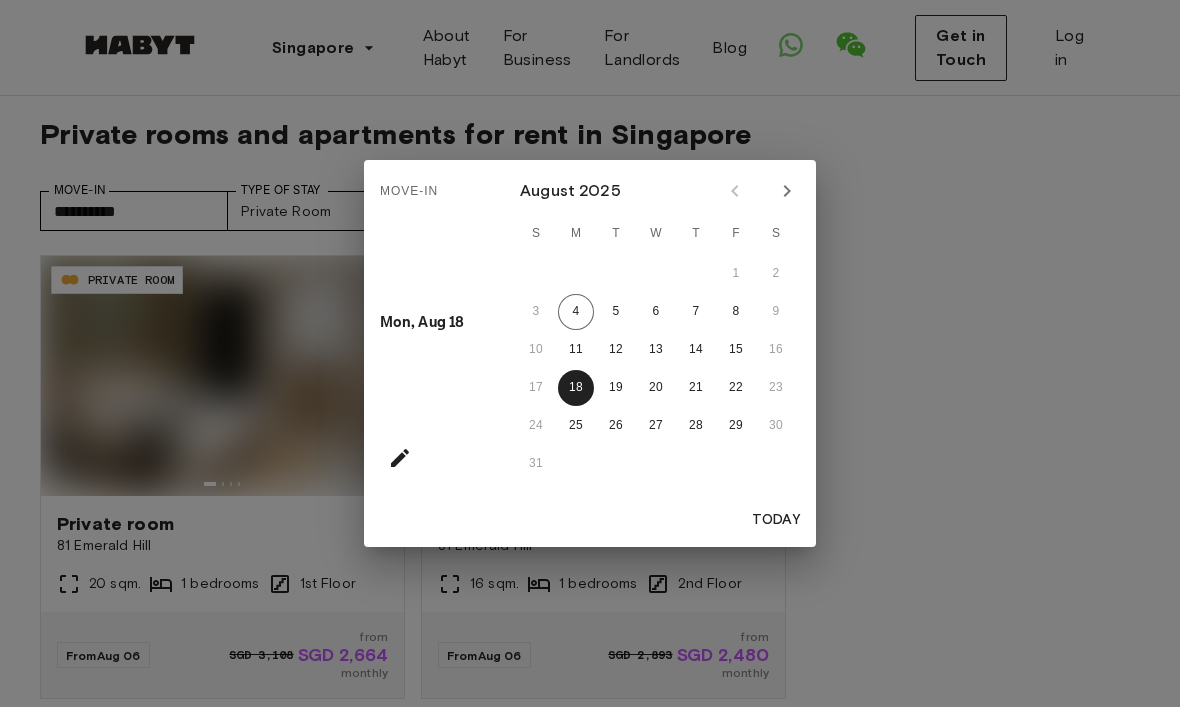click at bounding box center (787, 191) 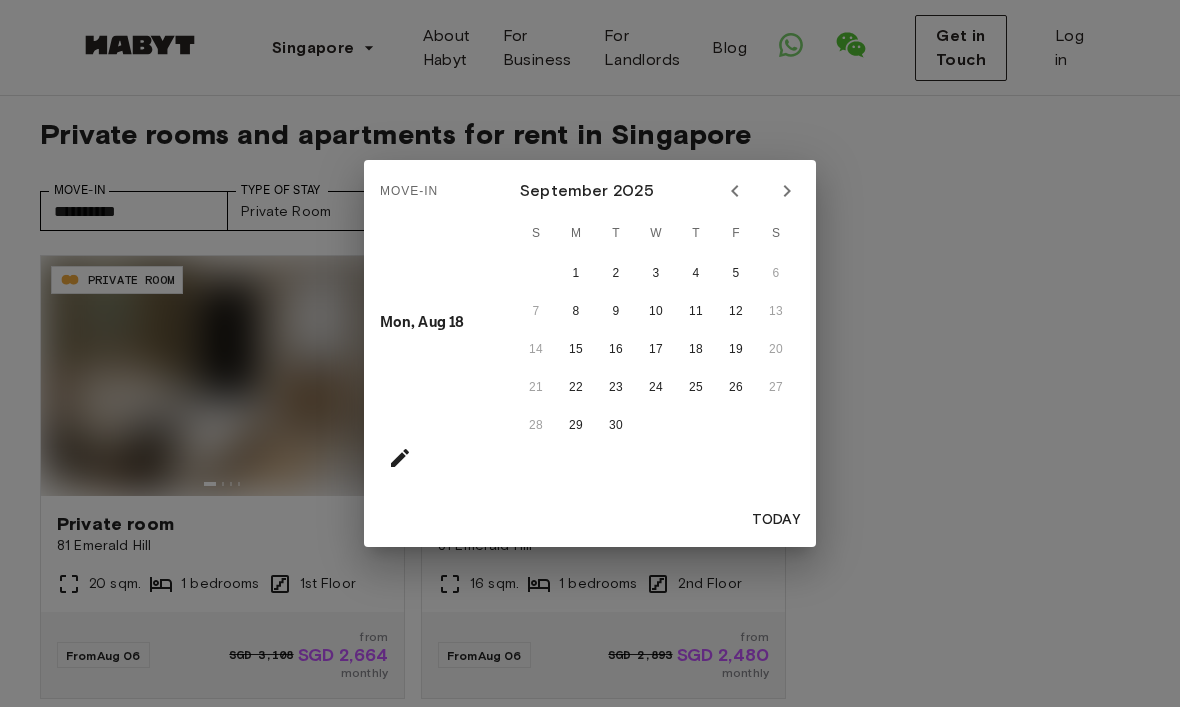 click at bounding box center (787, 191) 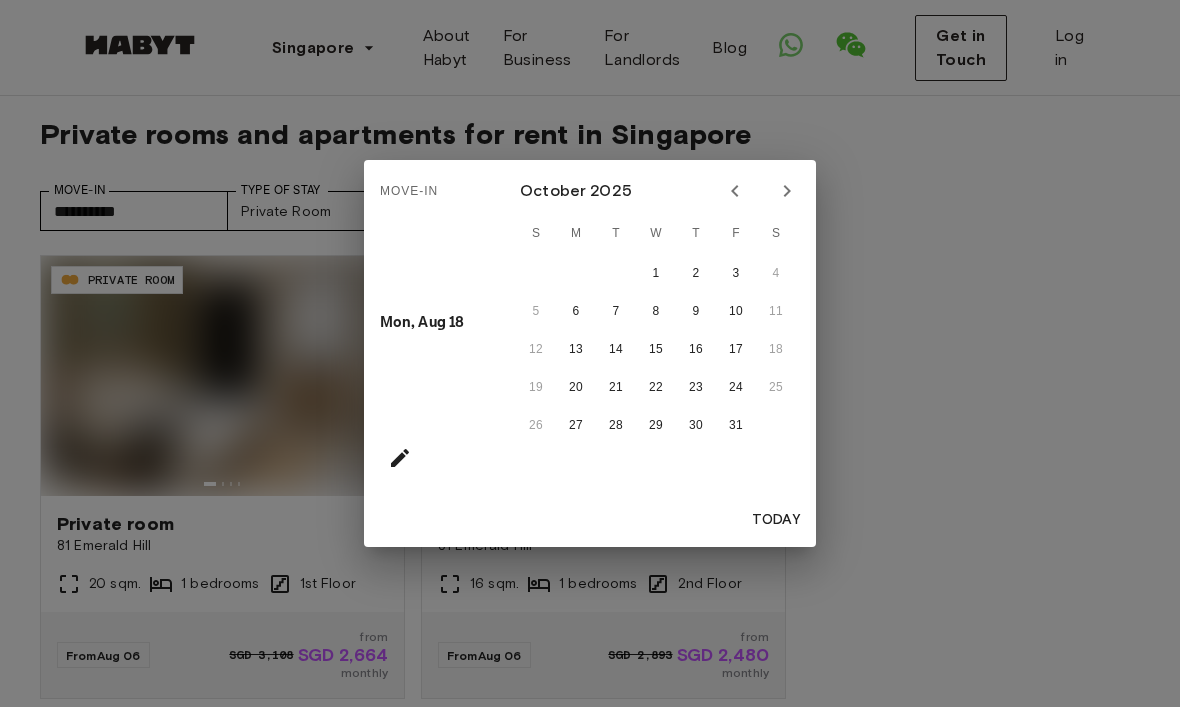 click 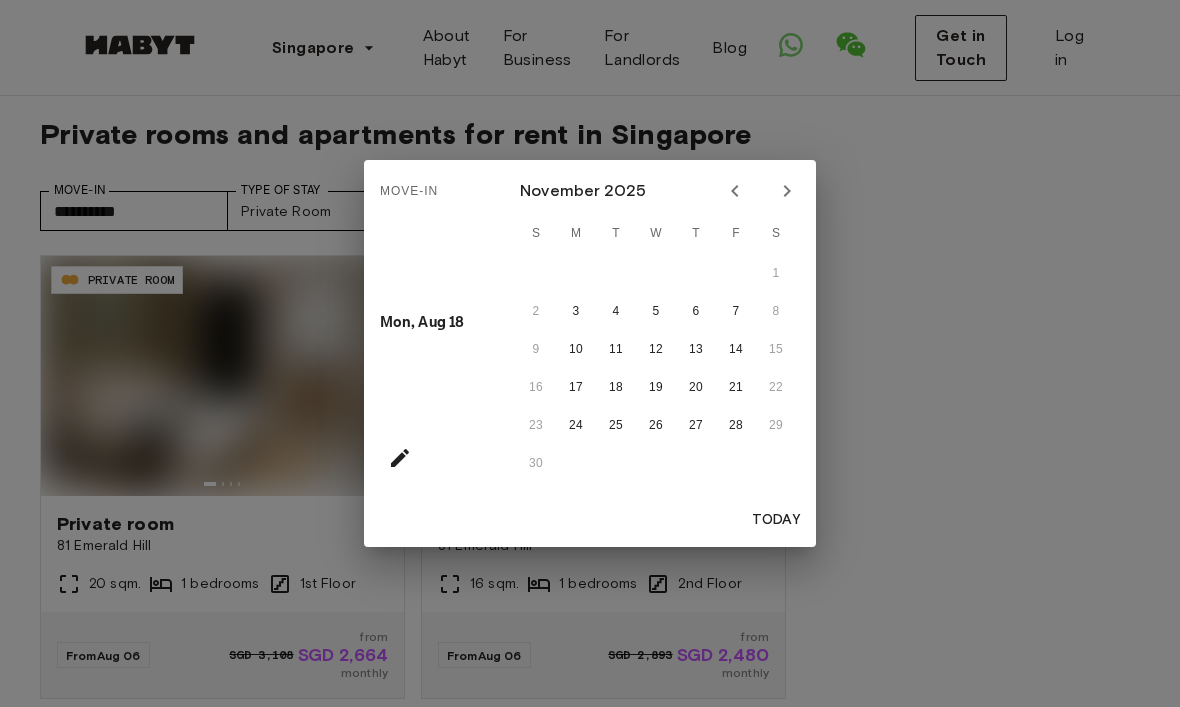 click 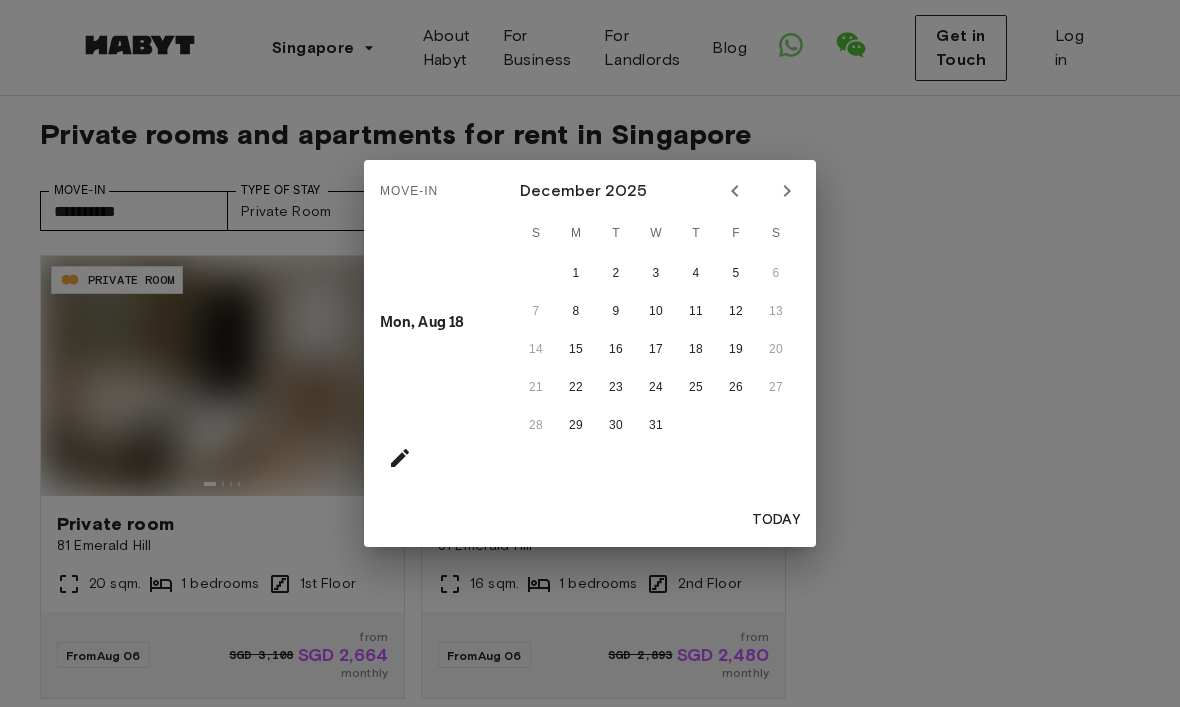 click 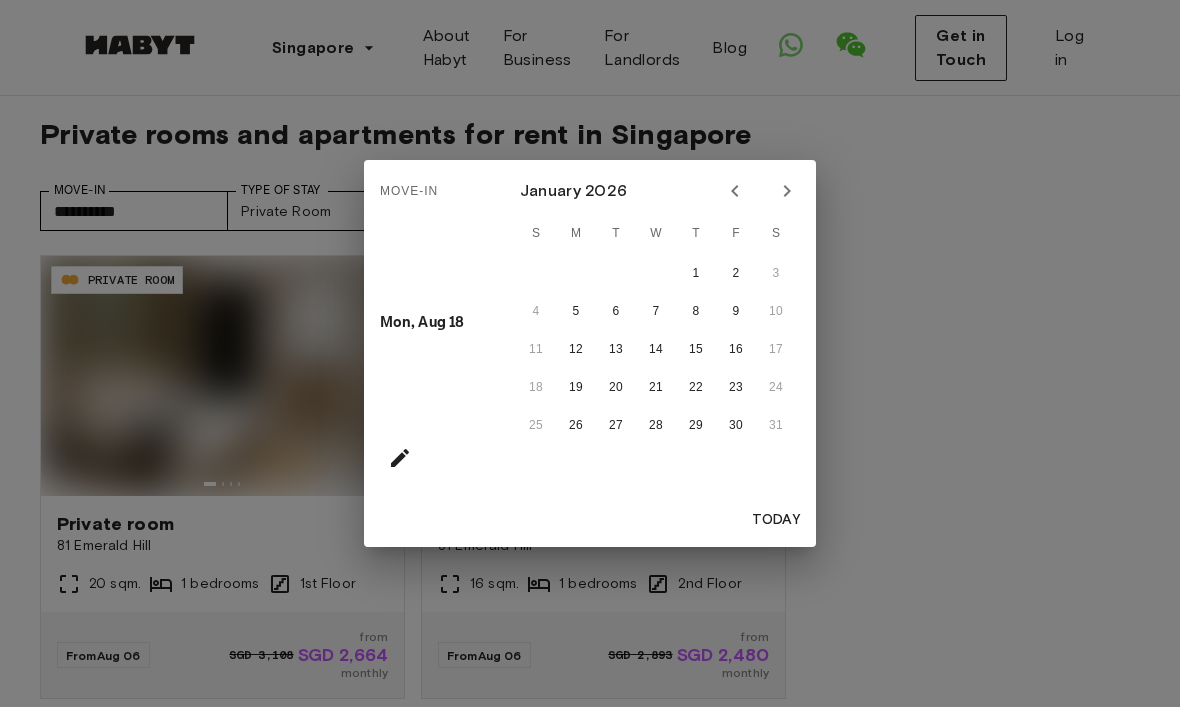 click 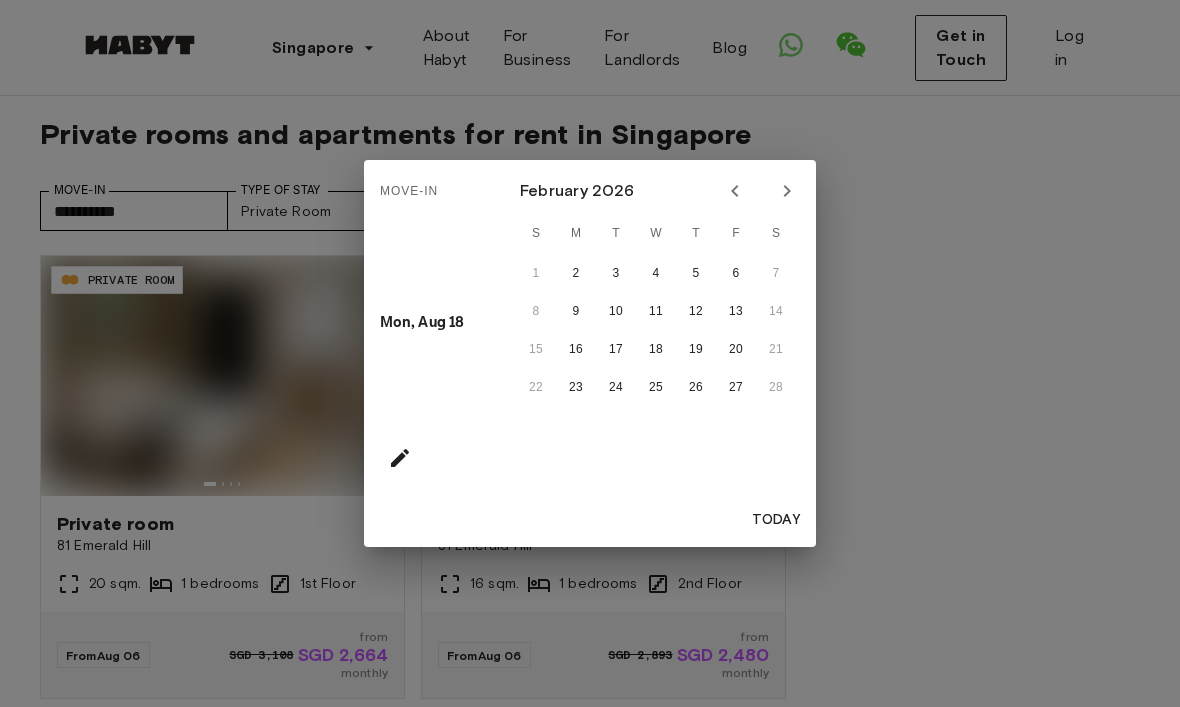 click 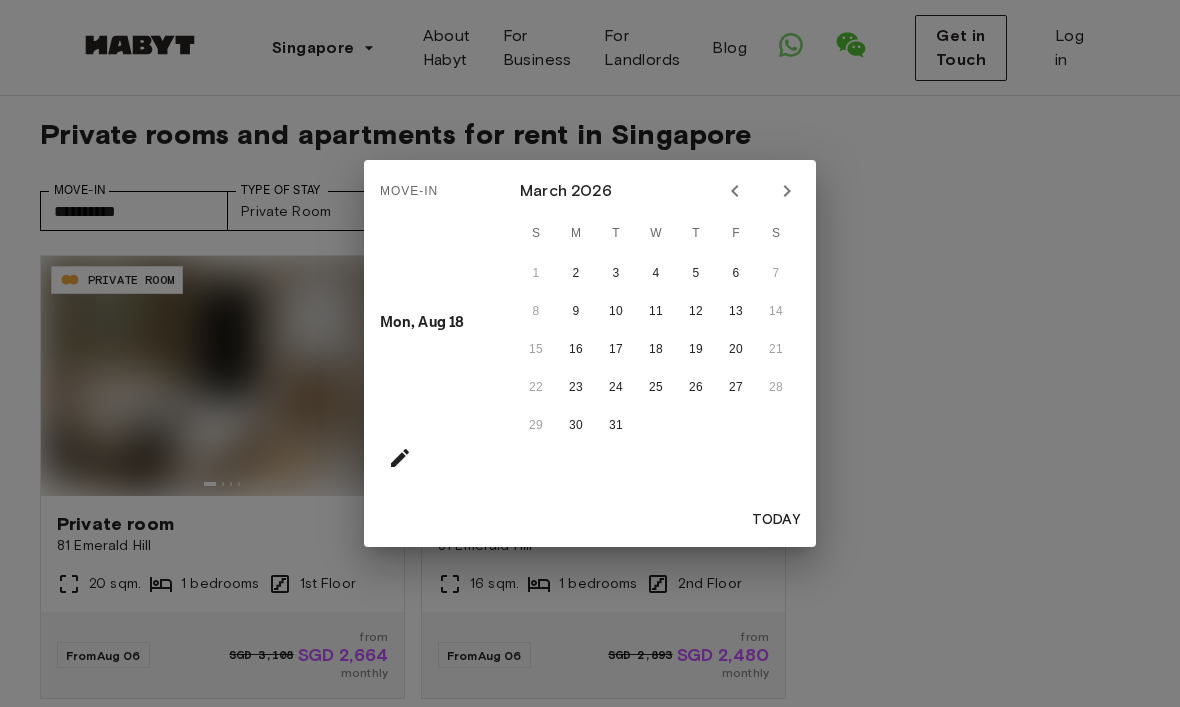 click 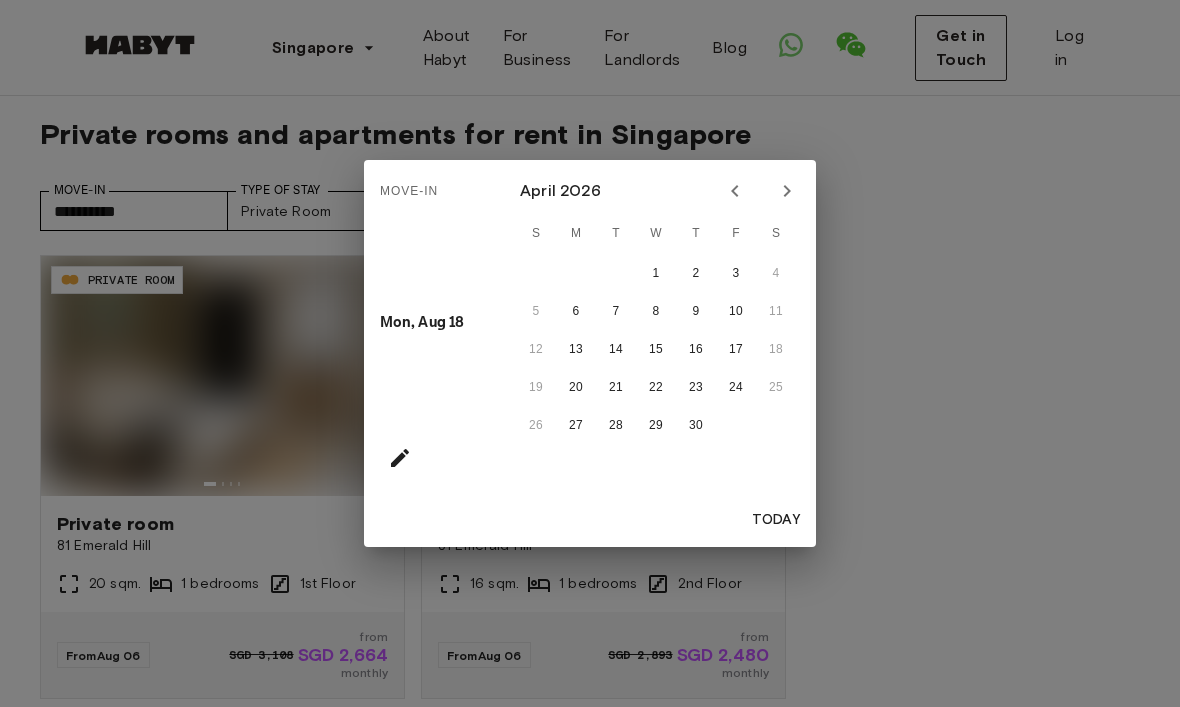 click 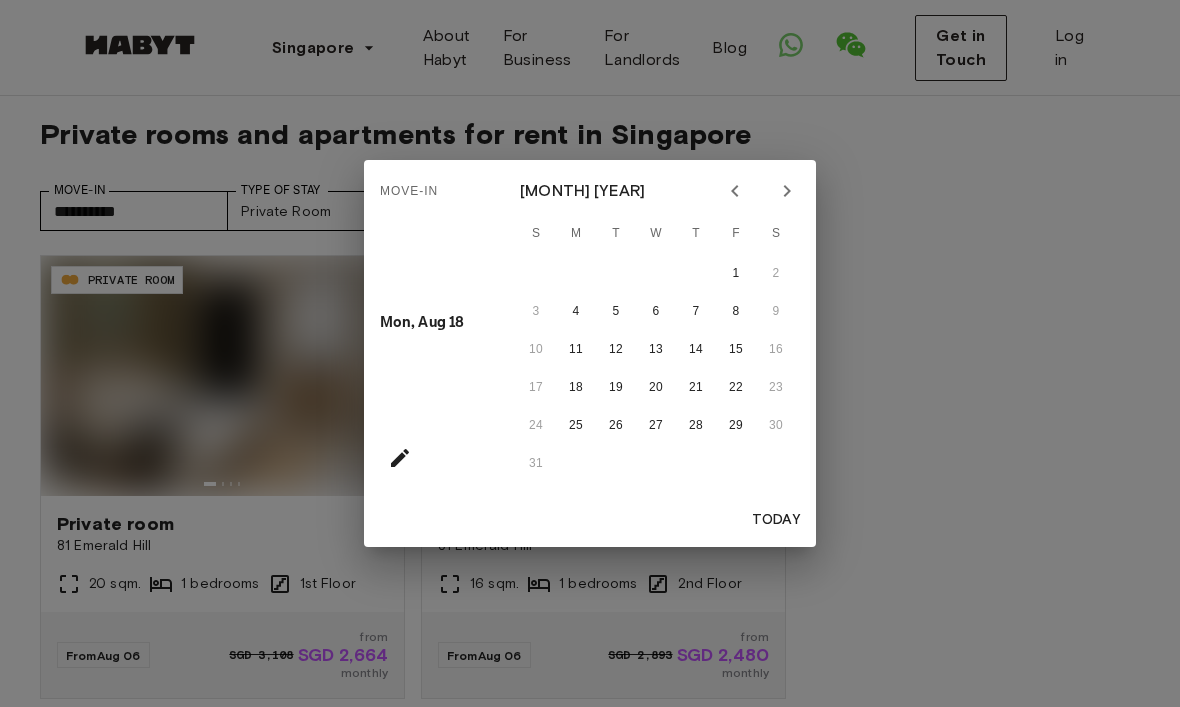 click on "31" at bounding box center [656, 464] 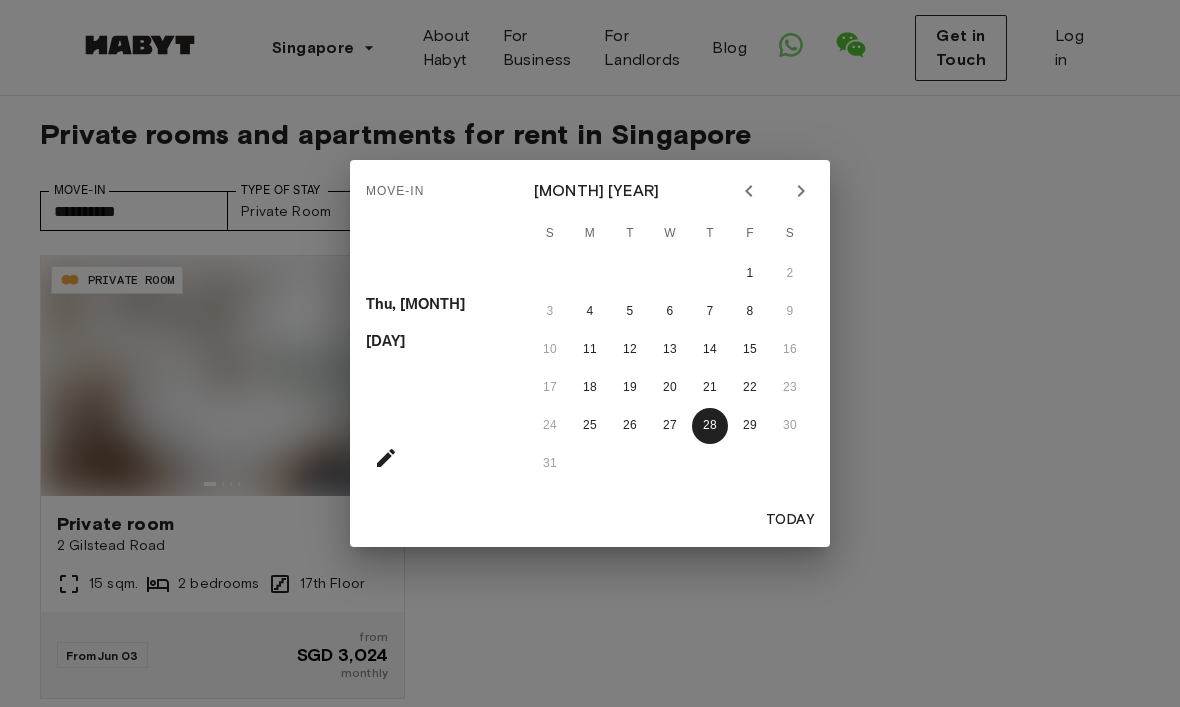 click on "31" at bounding box center (670, 464) 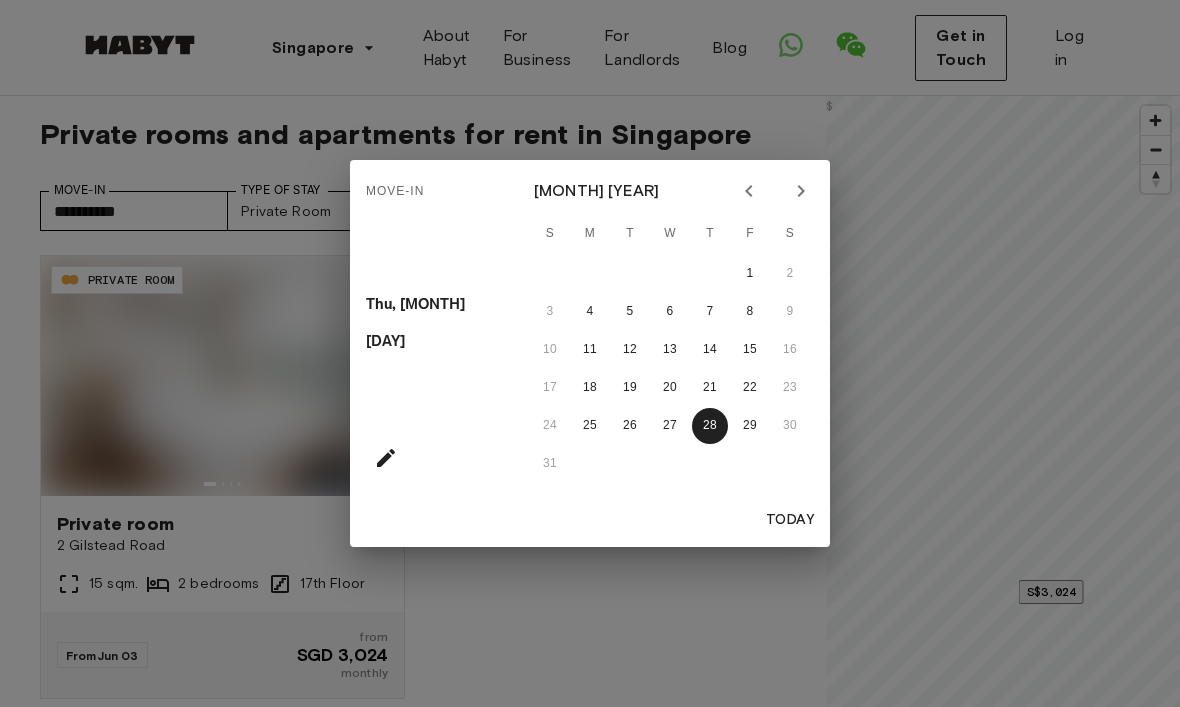click on "Move-In Thu, May 28 May 2026 S M T W T F S 1 2 3 4 5 6 7 8 9 10 11 12 13 14 15 16 17 18 19 20 21 22 23 24 25 26 27 28 29 30 31 Today" at bounding box center [590, 353] 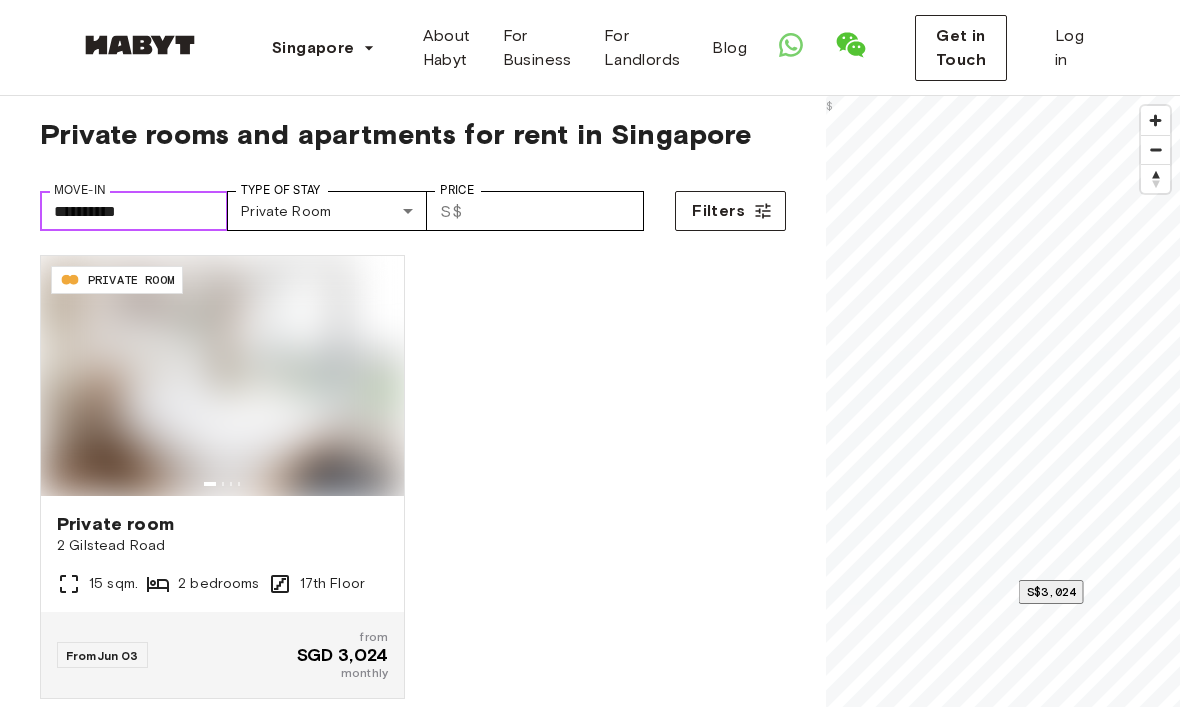 click on "**********" at bounding box center [134, 211] 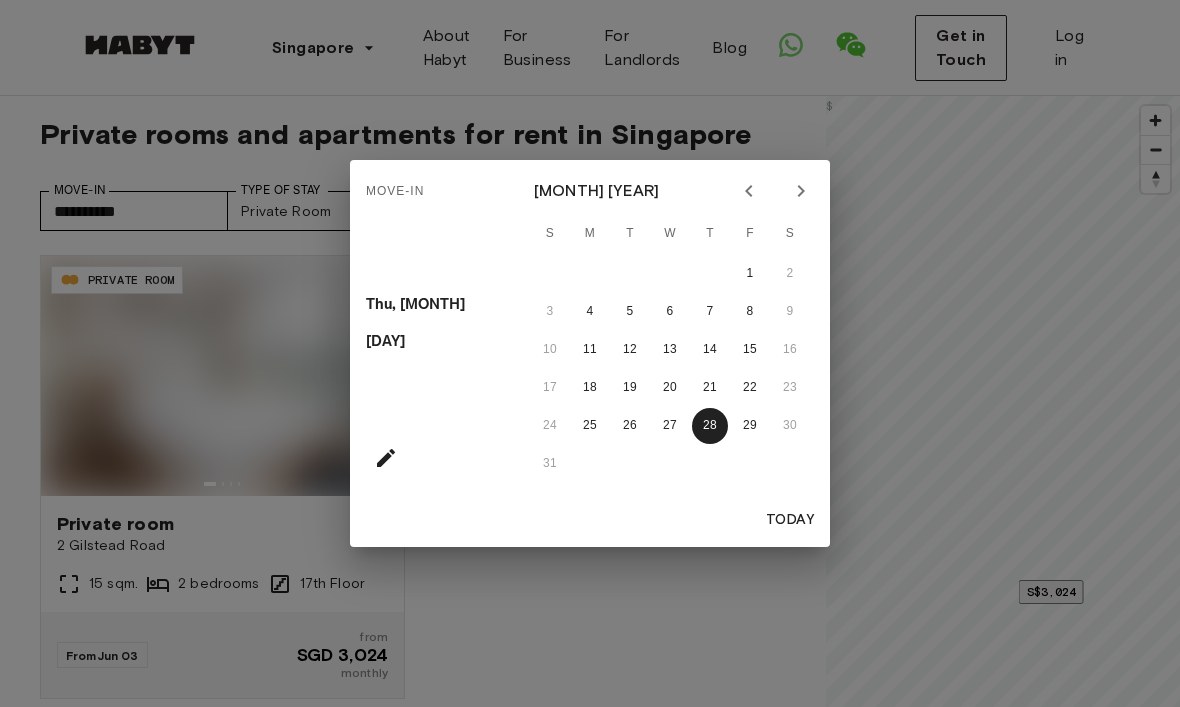 click 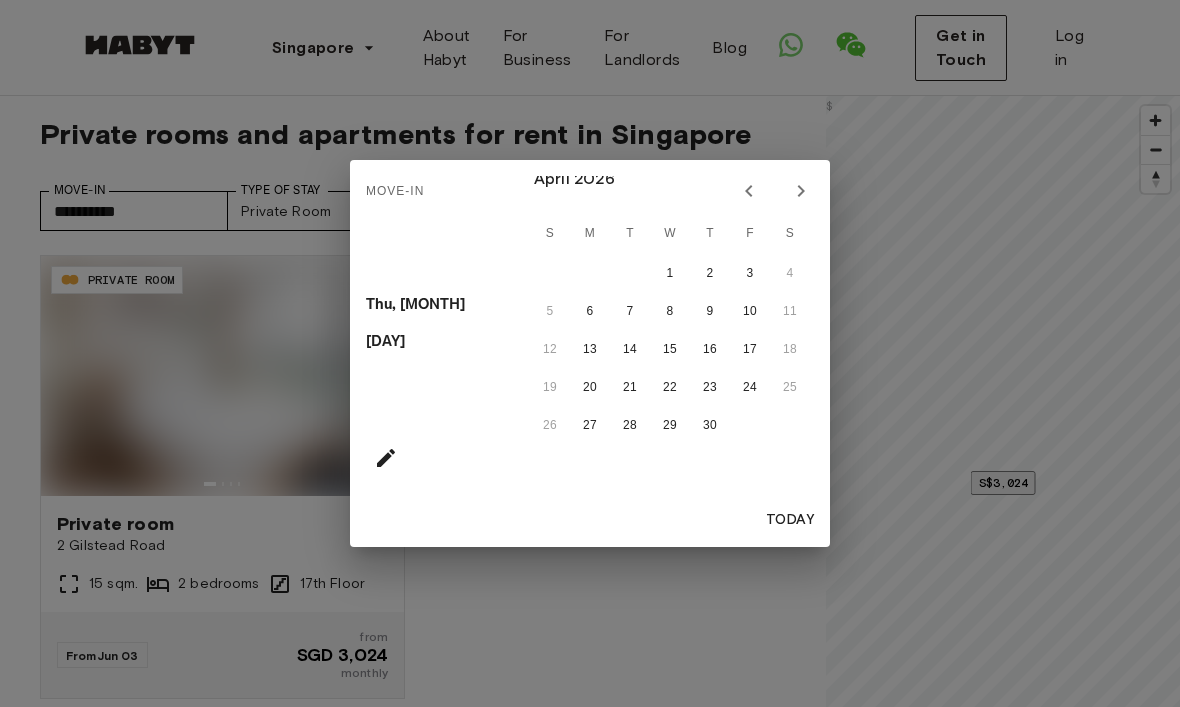 click 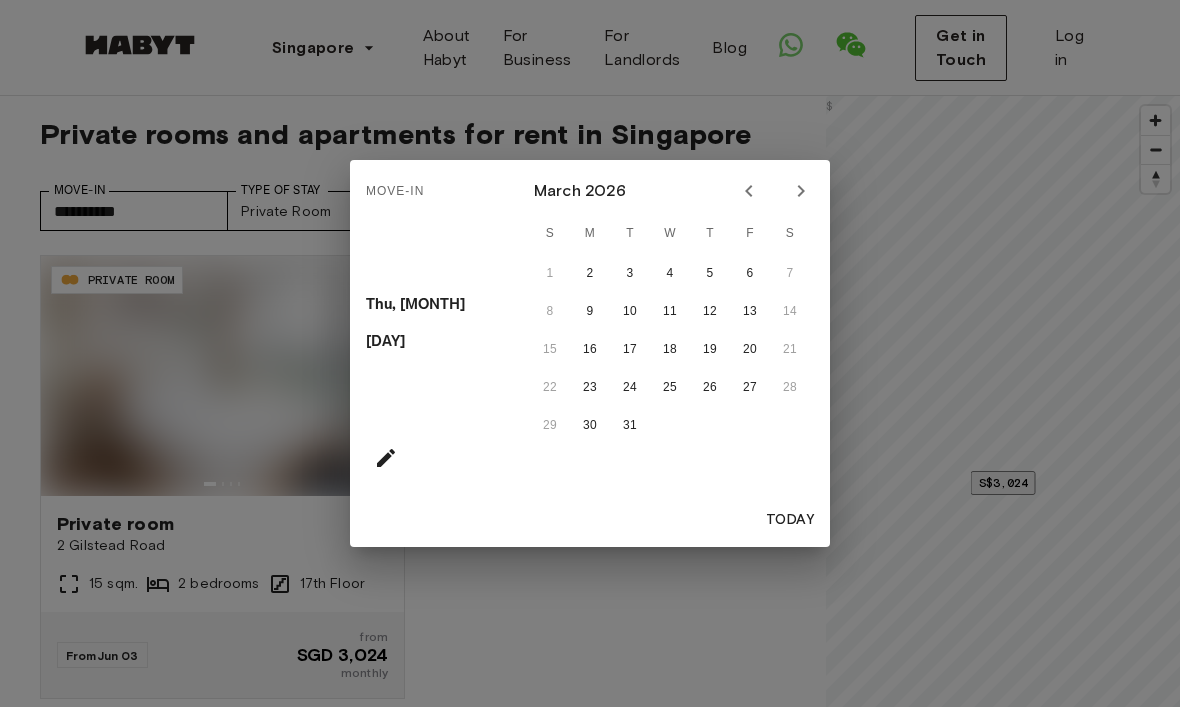 click 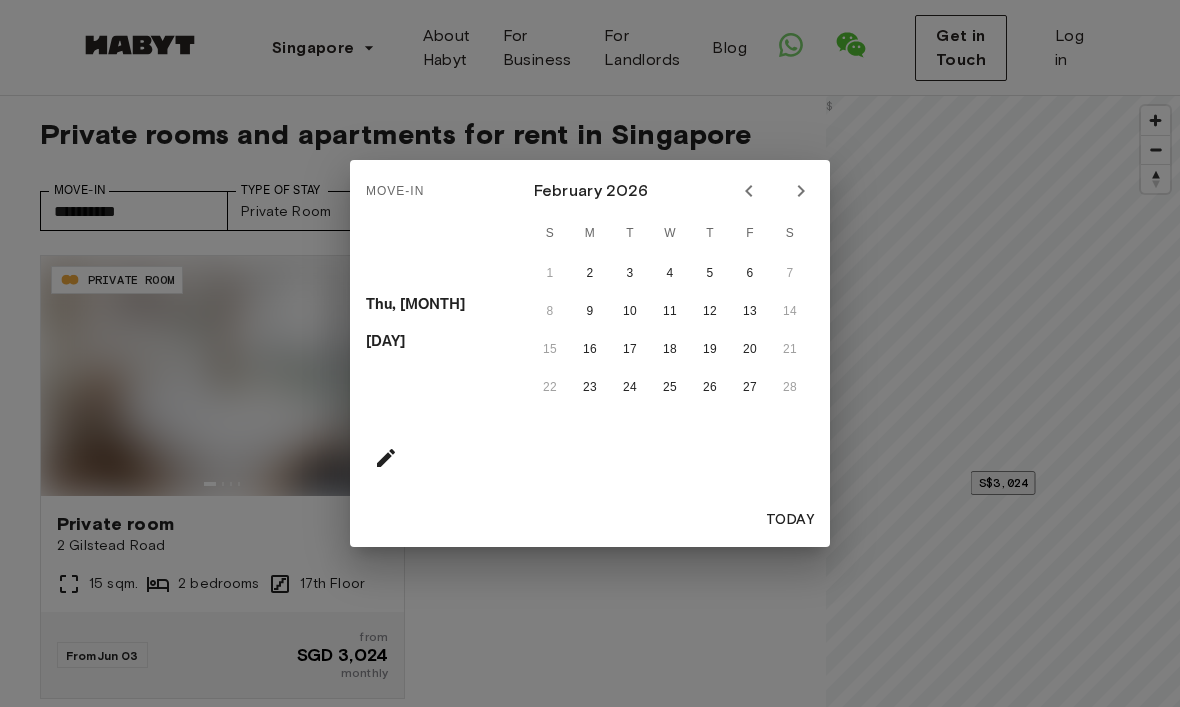 click 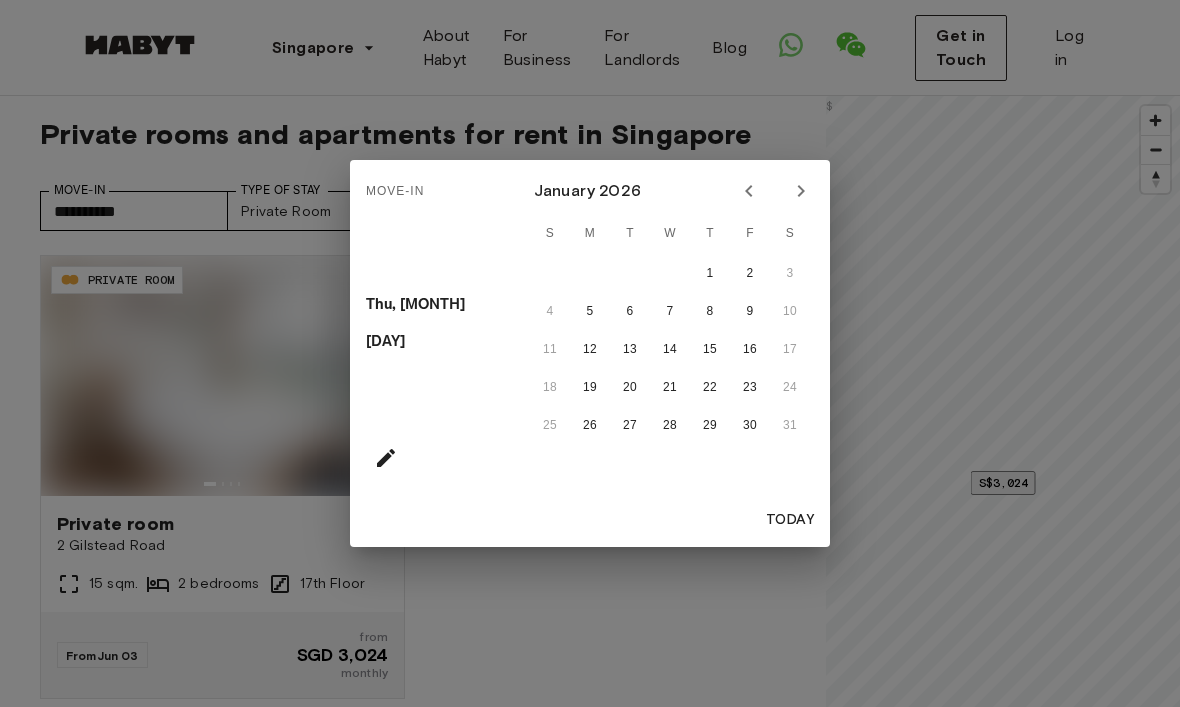 click 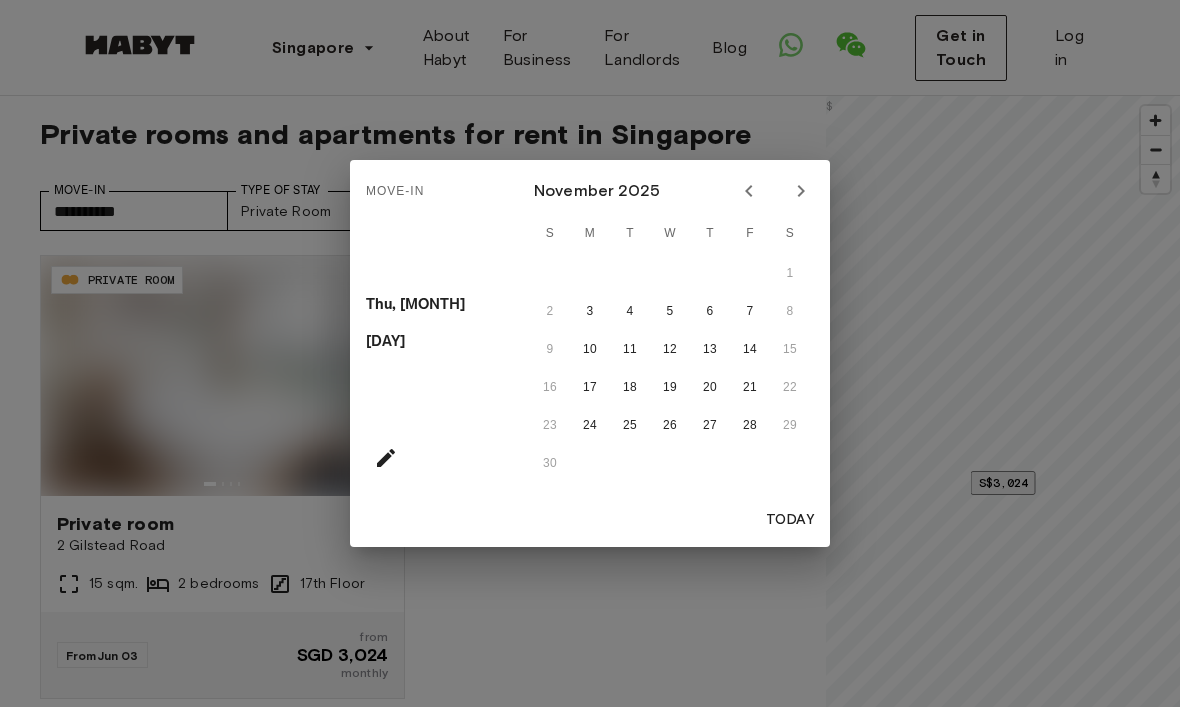 click 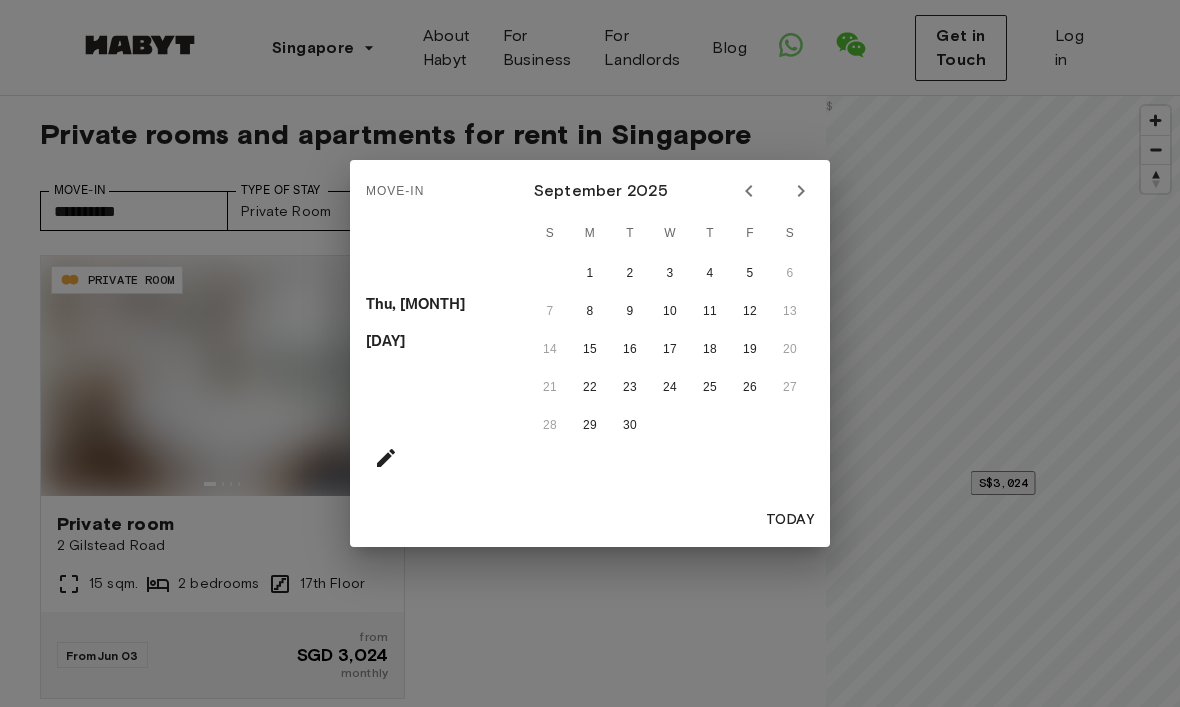 click 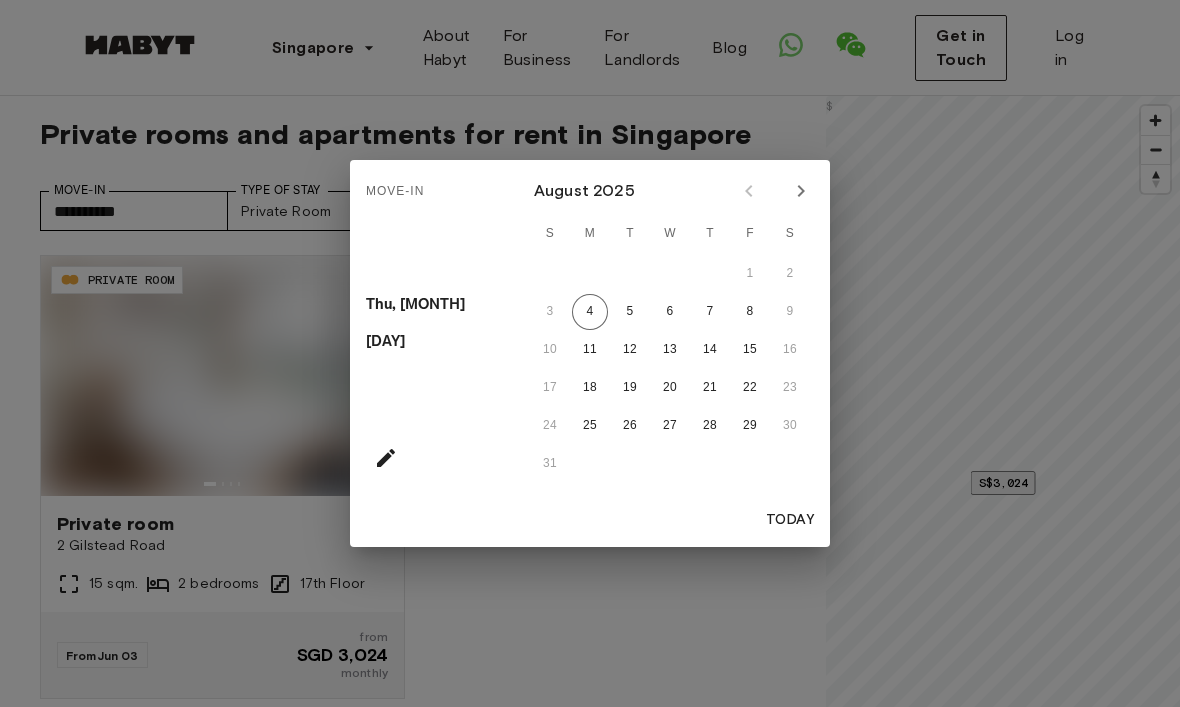 click on "18" at bounding box center [590, 388] 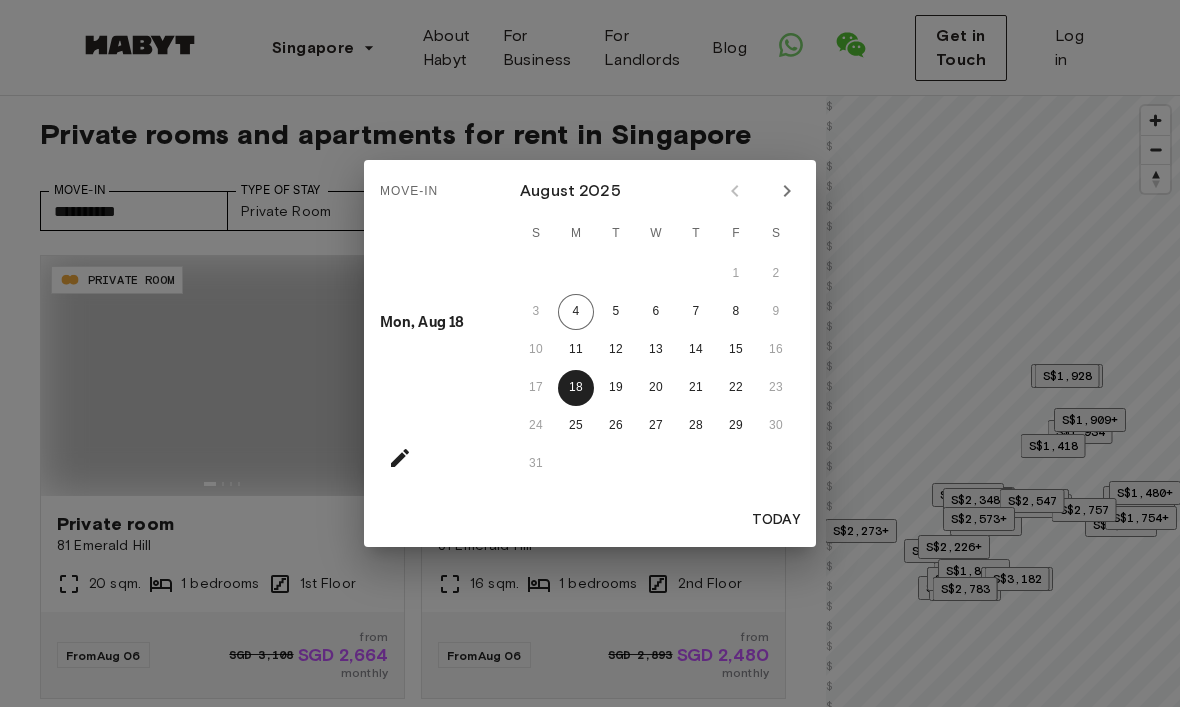 type on "**********" 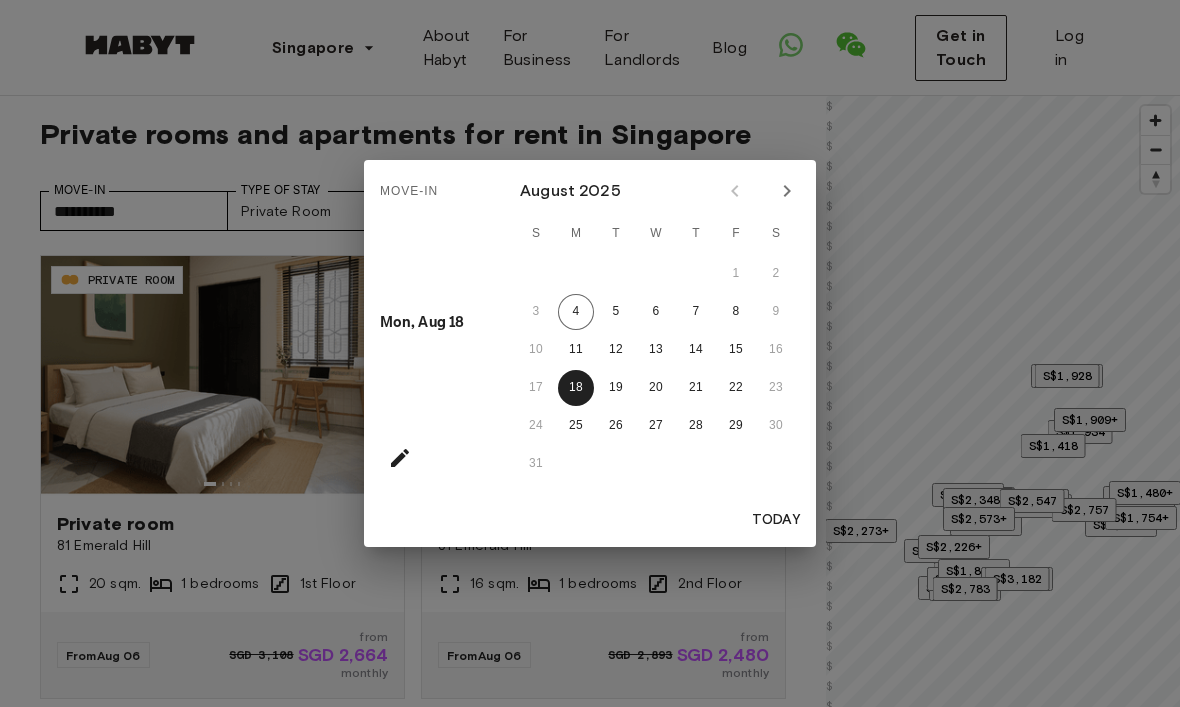 click on "Move-In" at bounding box center [409, 192] 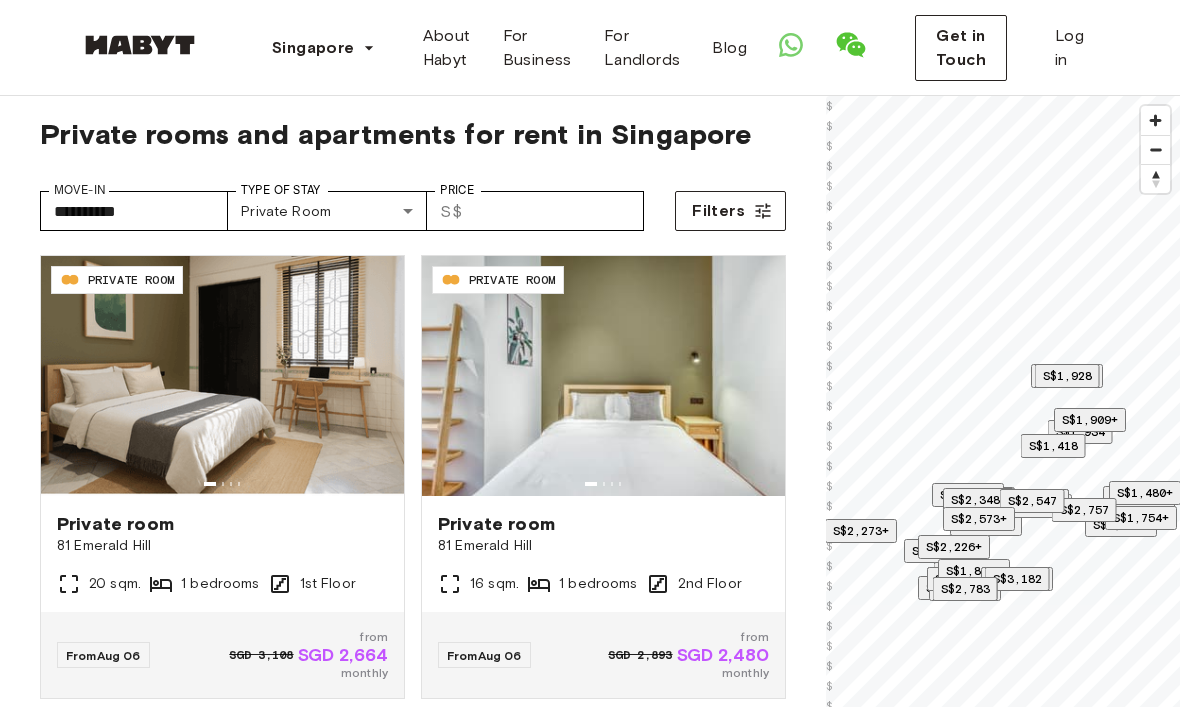 click on "**********" at bounding box center [590, 2381] 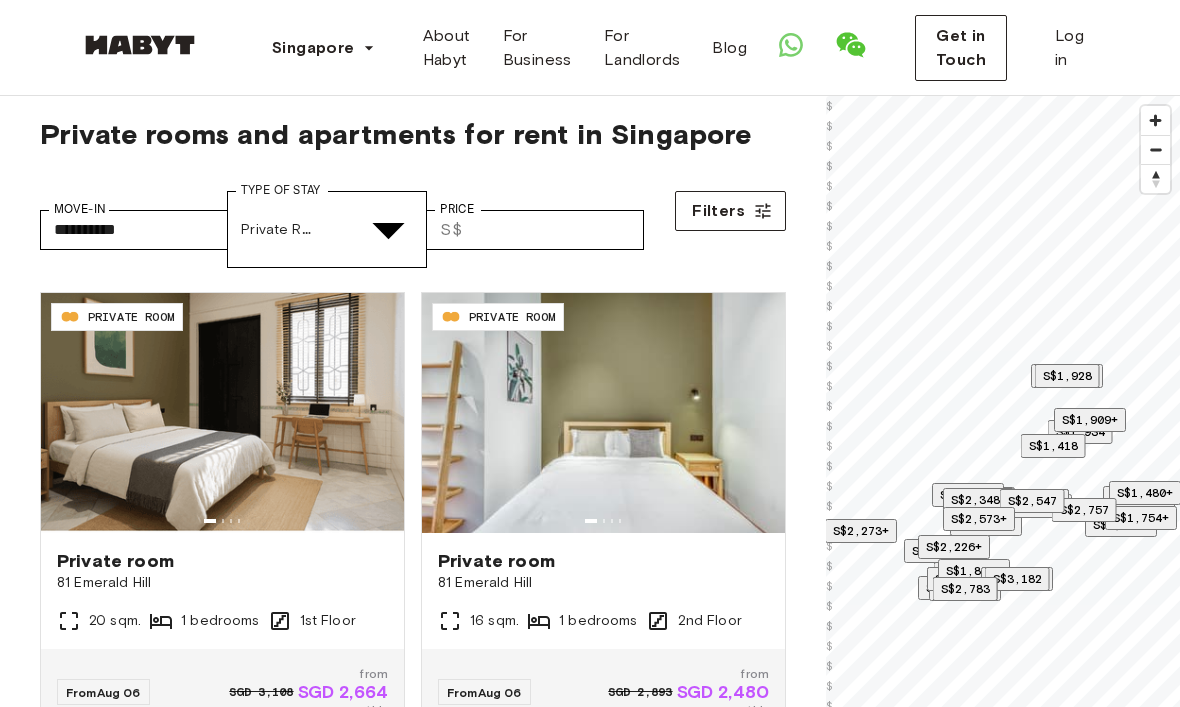 click on "Private apartment" at bounding box center (610, 5108) 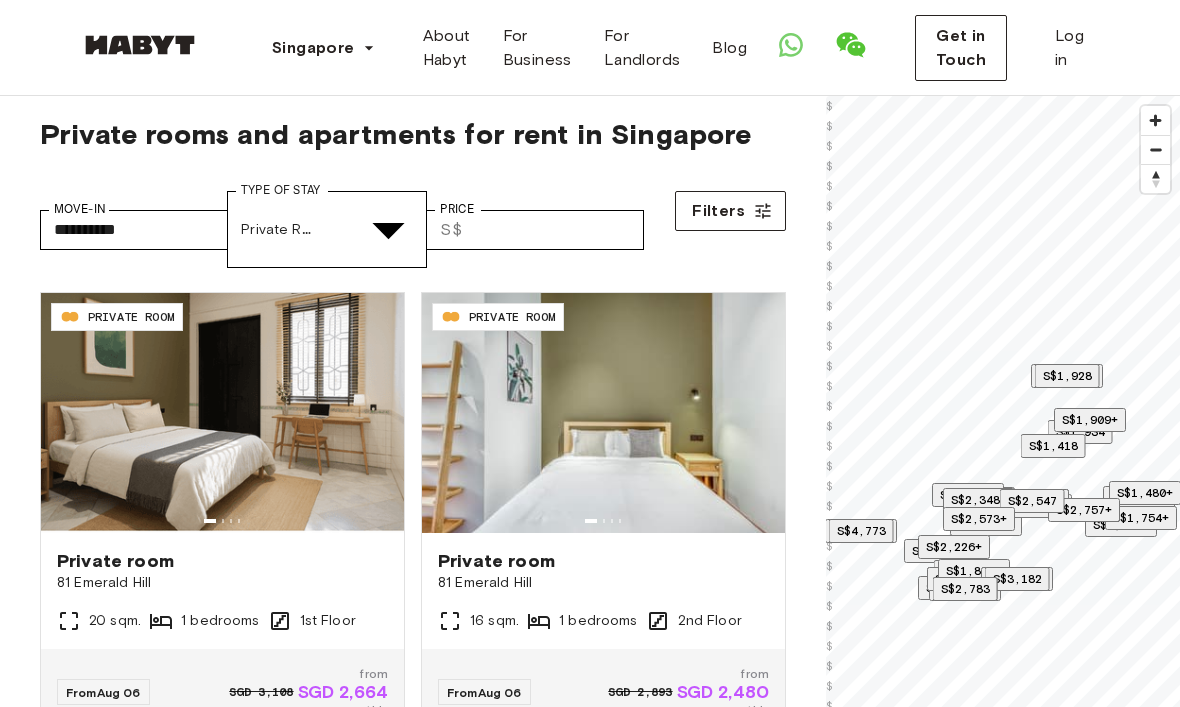click on "Private Room" at bounding box center (610, 4934) 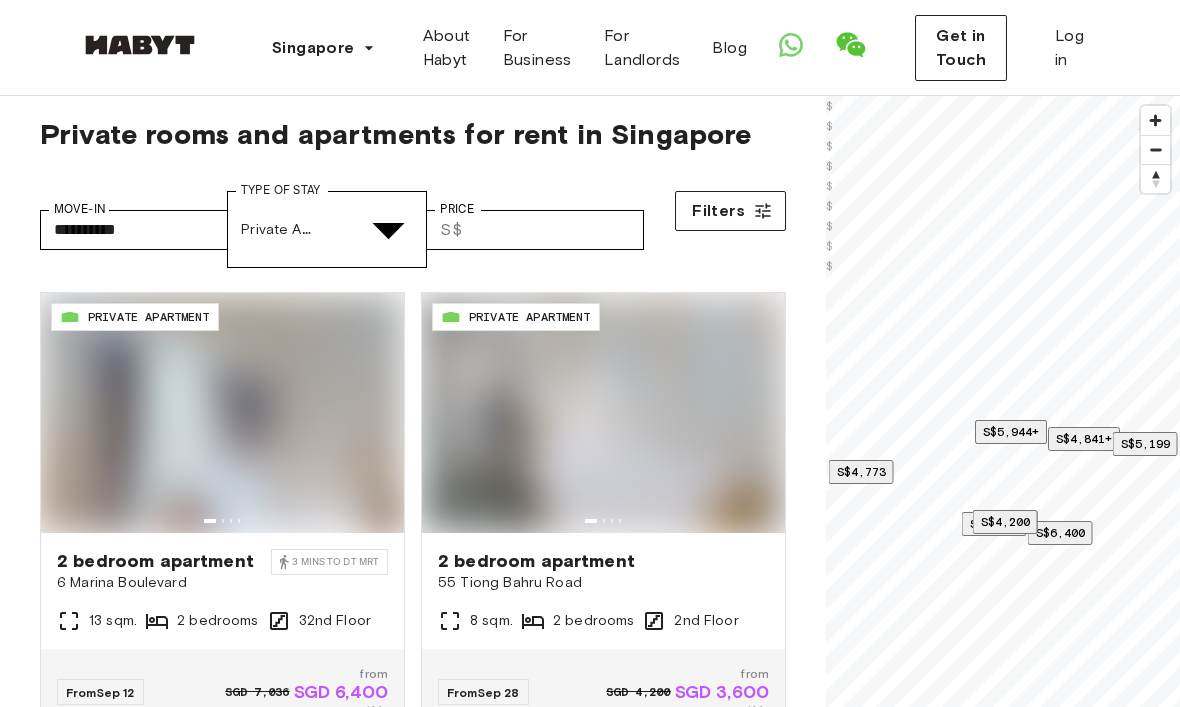 click at bounding box center [52, 5148] 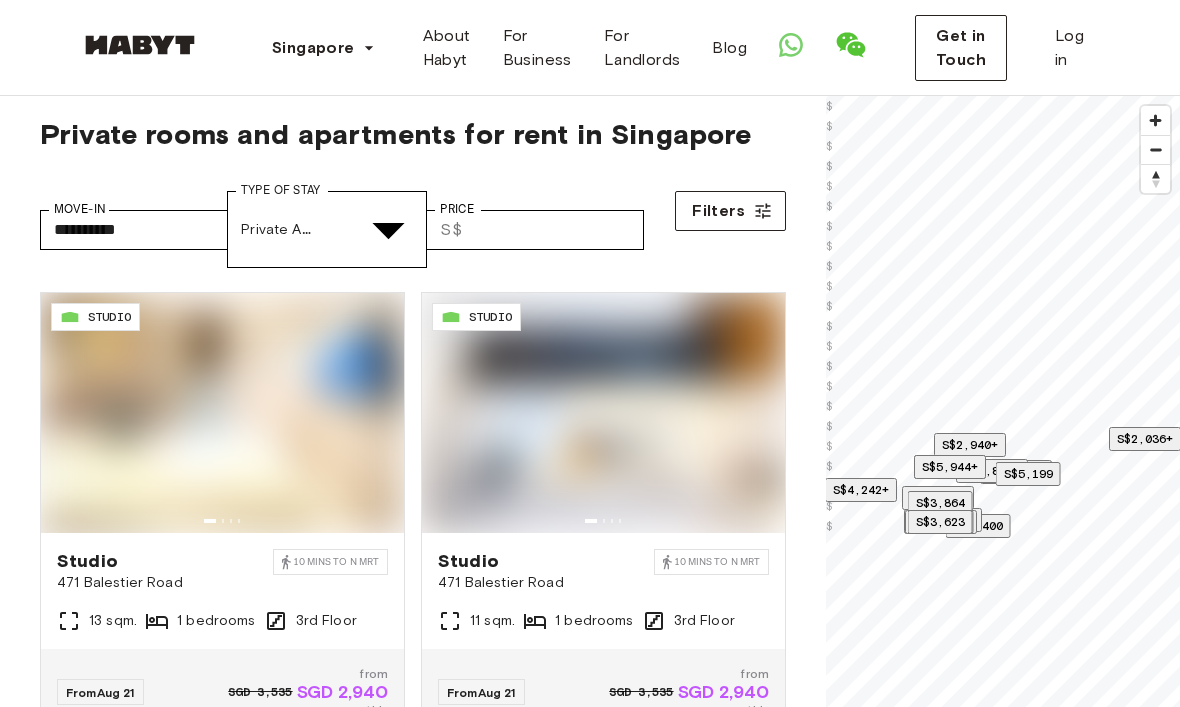 click at bounding box center [590, 4835] 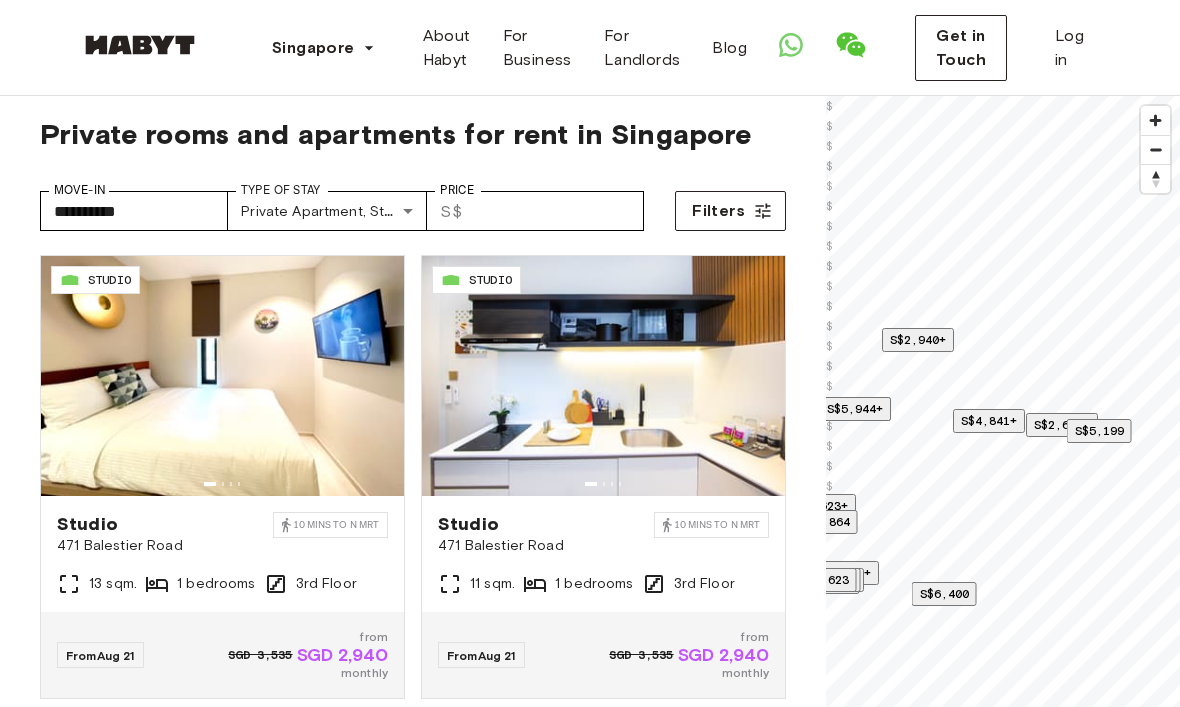click on "Filters" at bounding box center [718, 211] 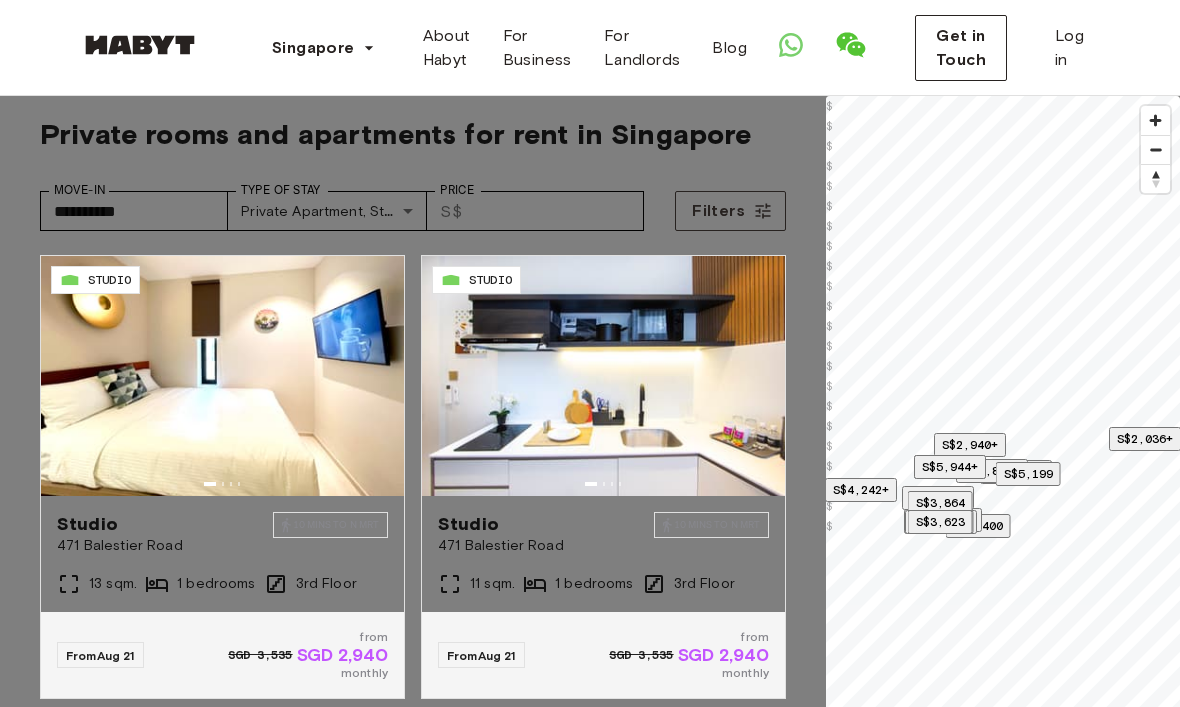 scroll, scrollTop: 56, scrollLeft: 0, axis: vertical 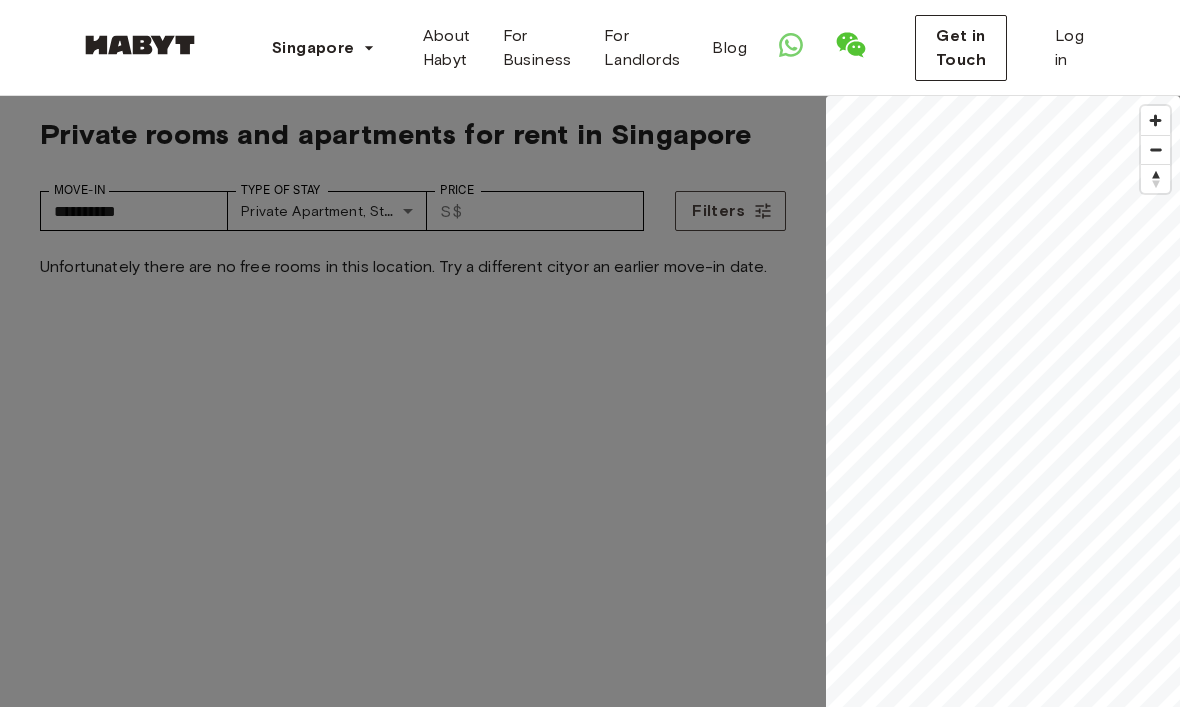 click on "Central - Farrer Road" at bounding box center [115, 5851] 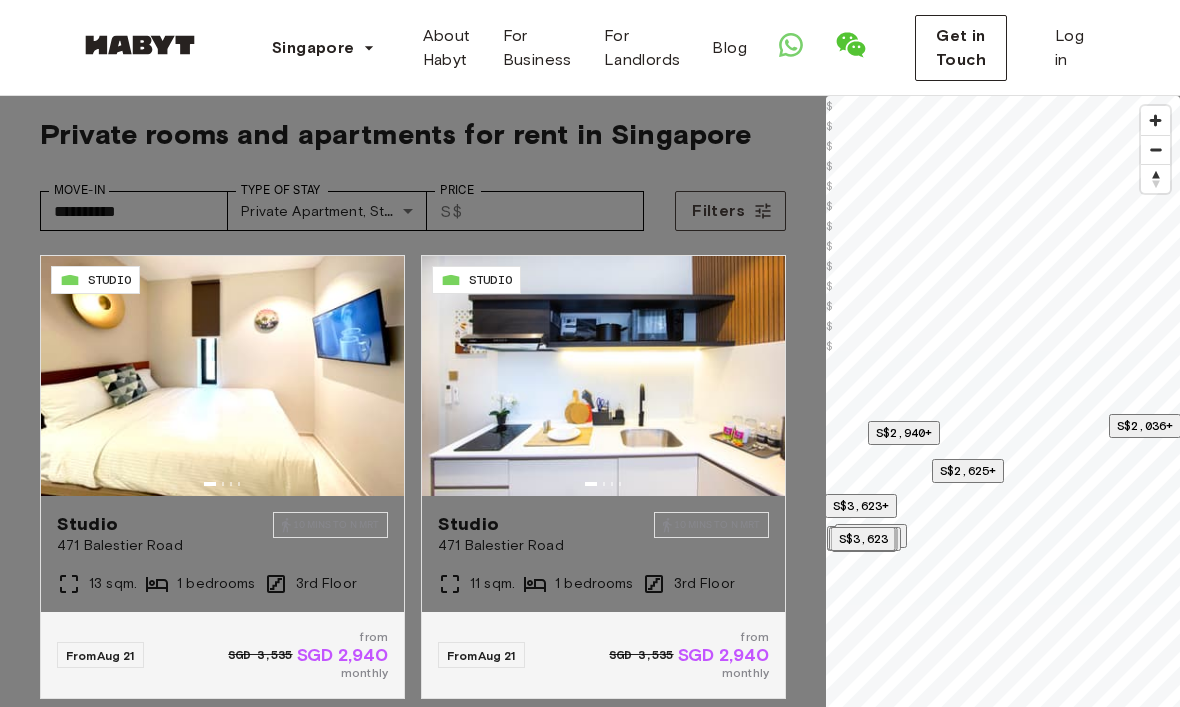click on "Apply" at bounding box center (140, 7684) 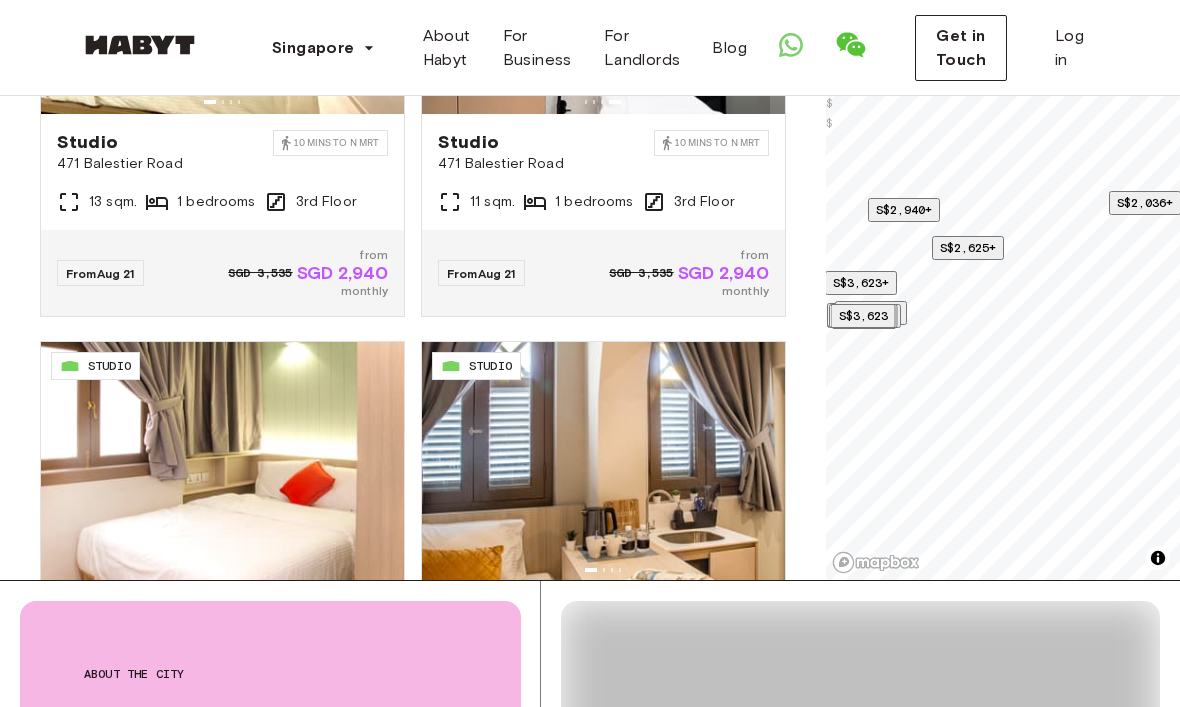 scroll, scrollTop: 402, scrollLeft: 0, axis: vertical 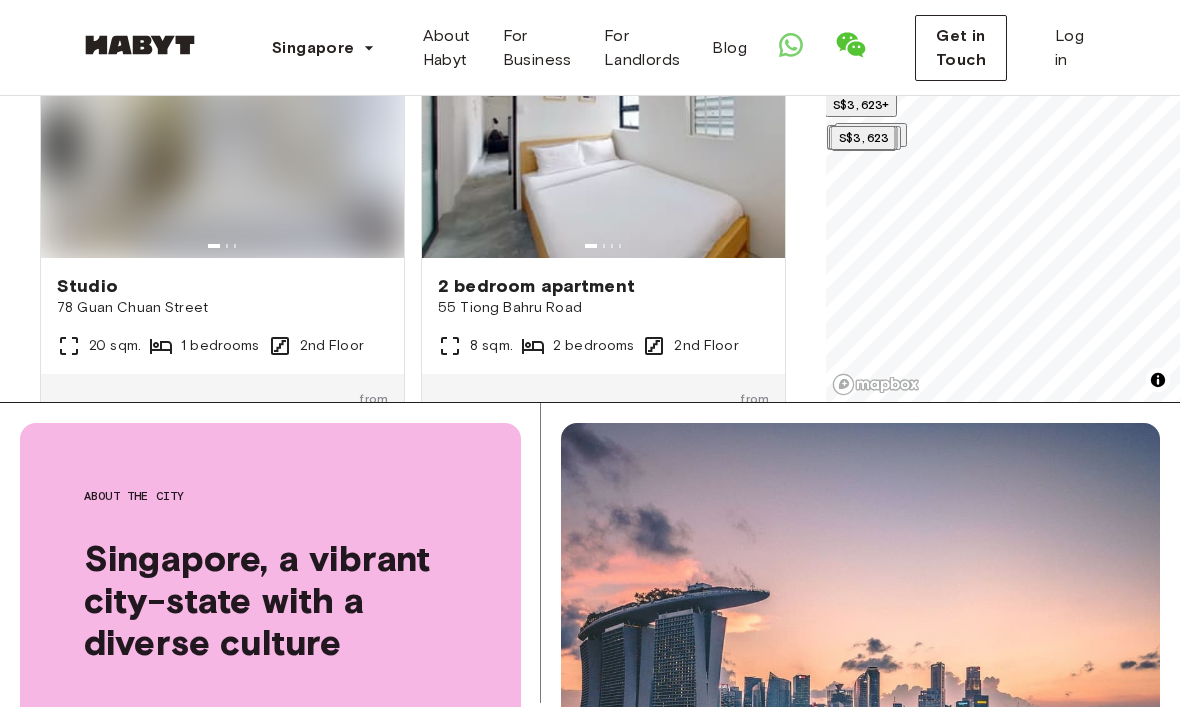 click at bounding box center [222, 138] 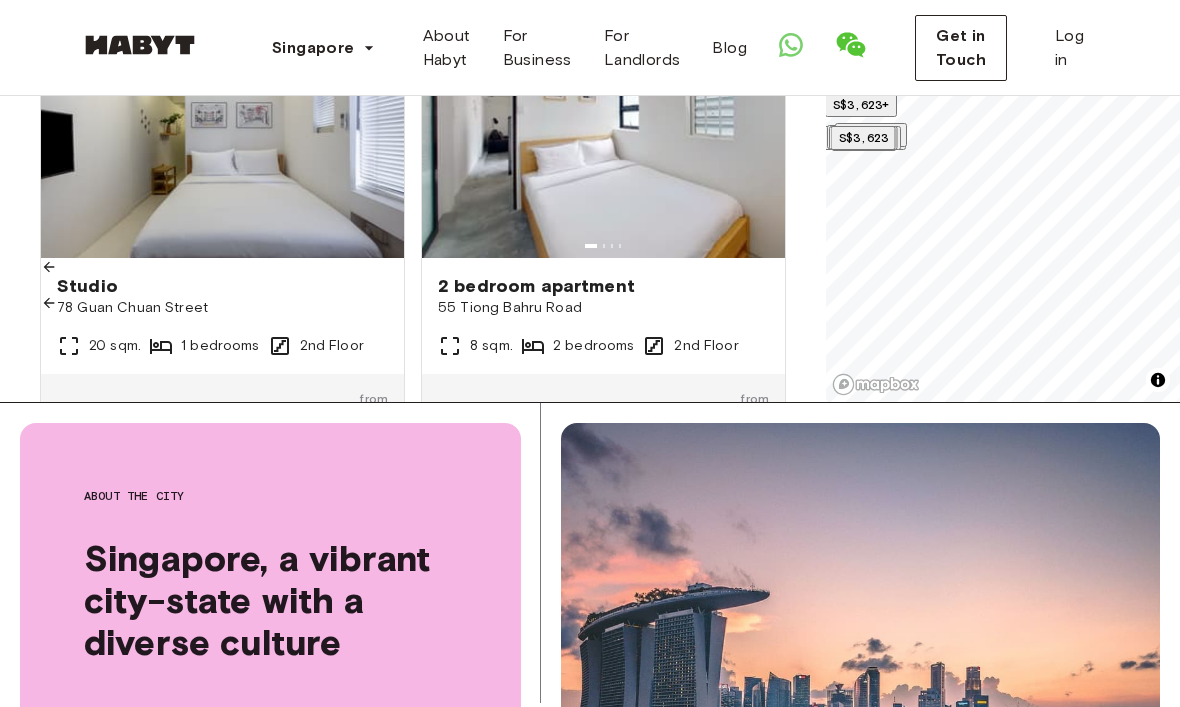 scroll, scrollTop: 613, scrollLeft: 0, axis: vertical 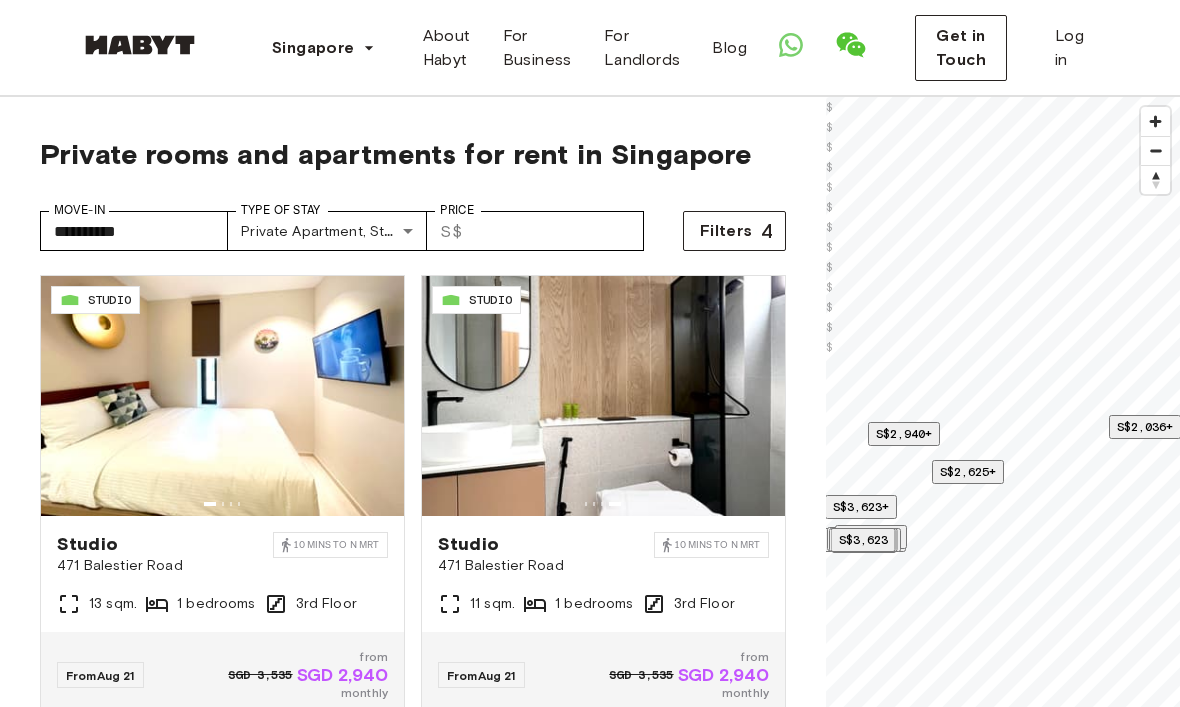 click on "**********" at bounding box center (590, 2401) 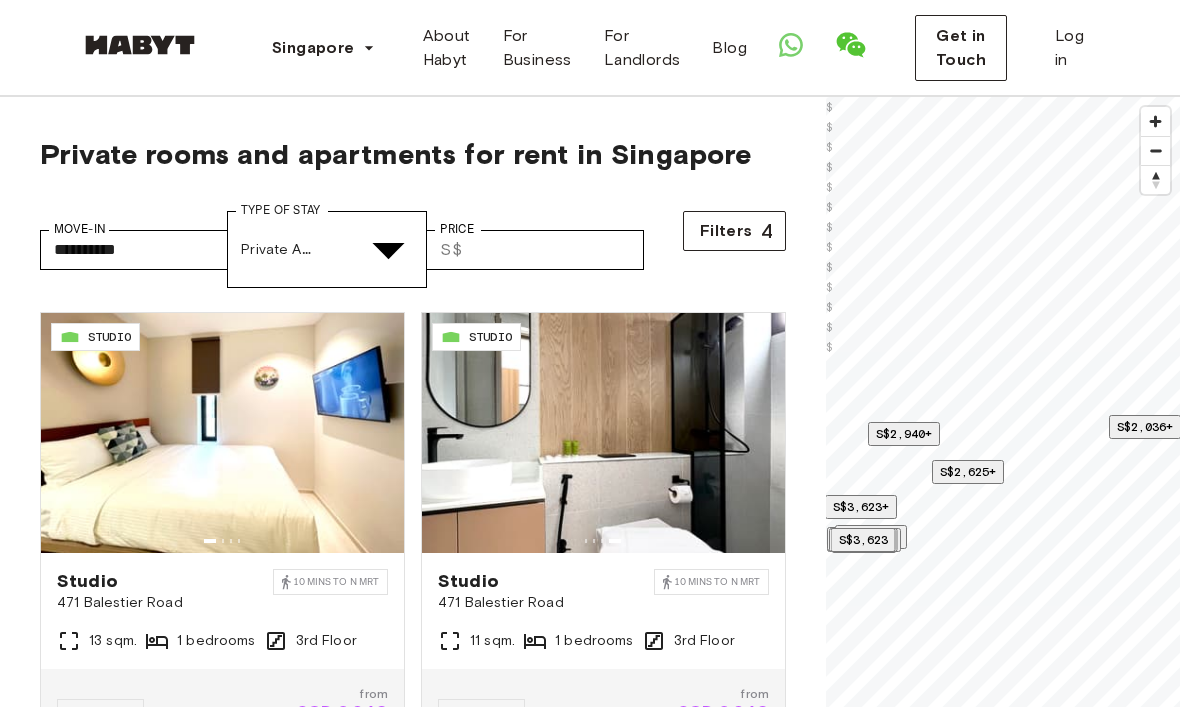 click on "Private Room" at bounding box center [610, 4954] 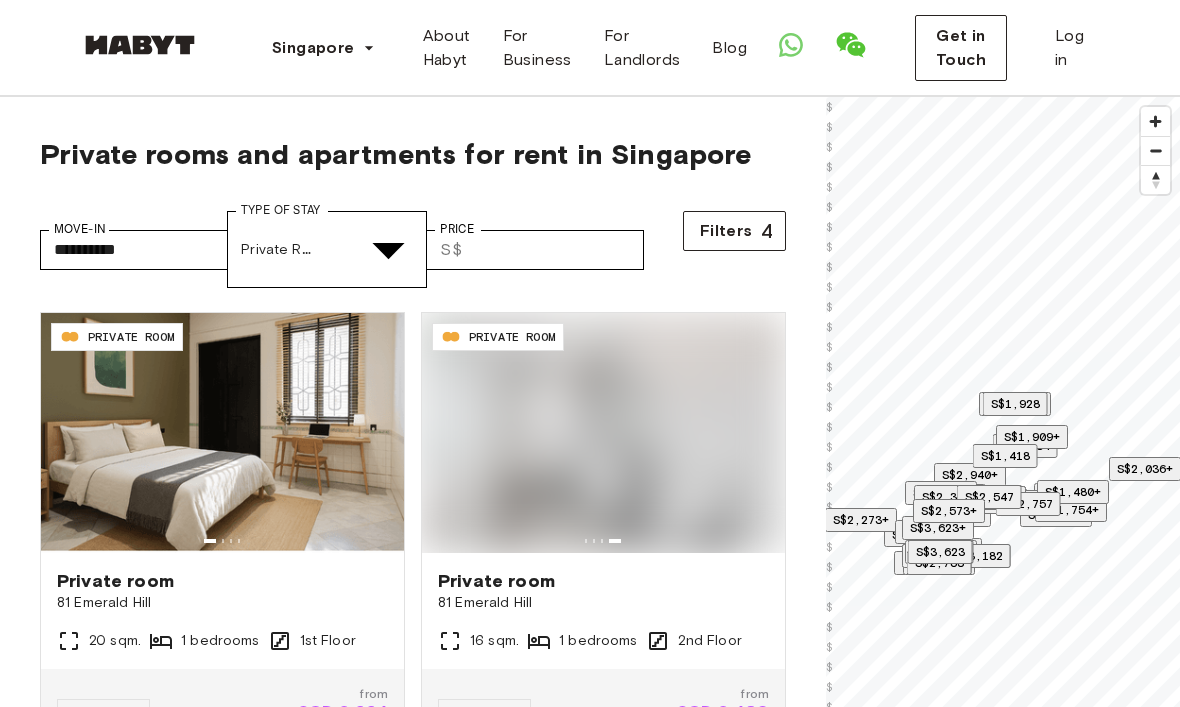 type on "**********" 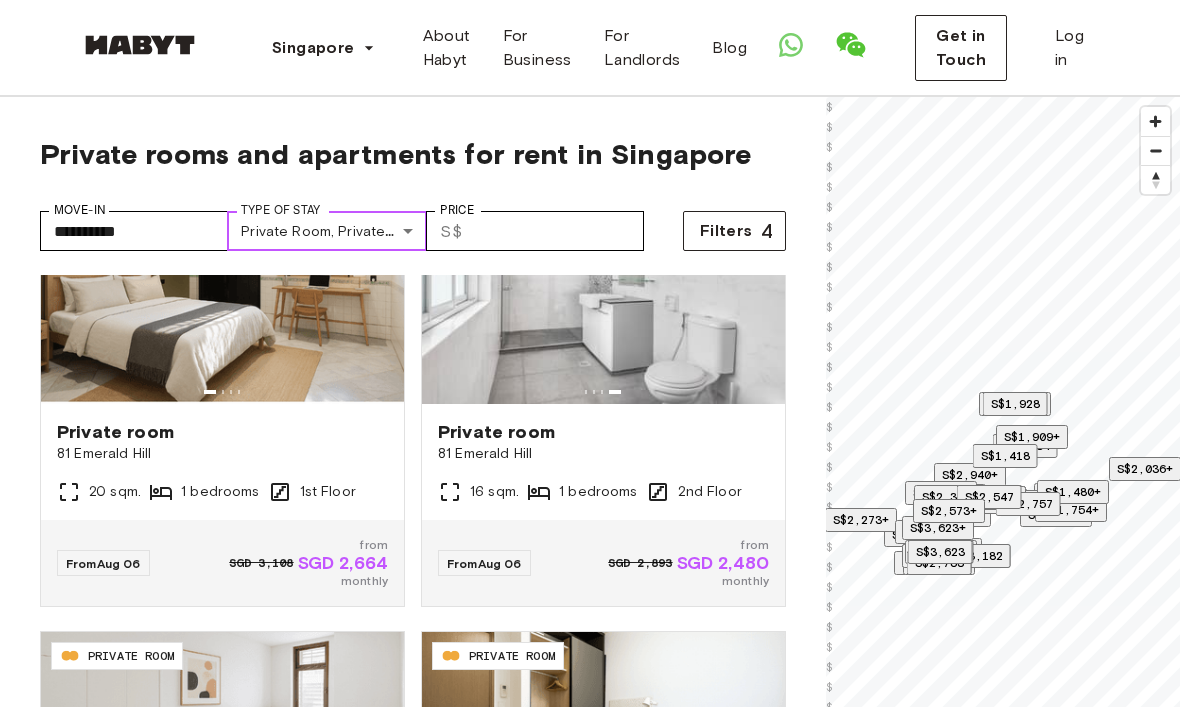 scroll, scrollTop: 102, scrollLeft: 0, axis: vertical 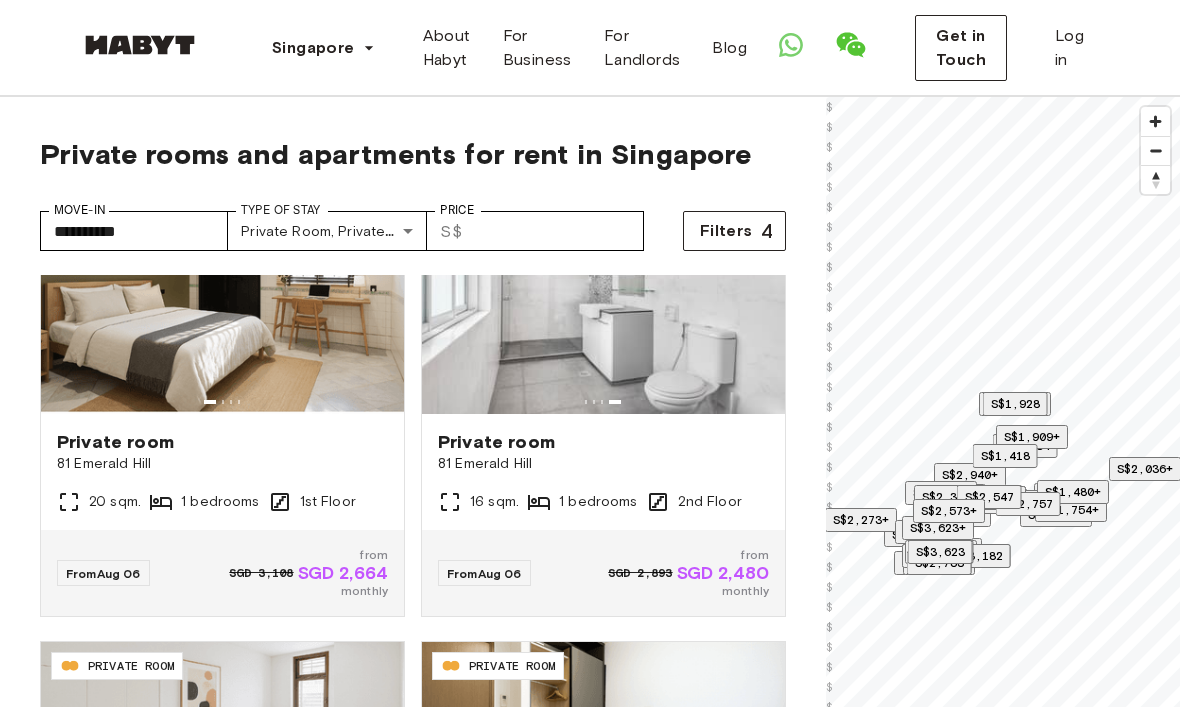 click on "Filters" at bounding box center (726, 231) 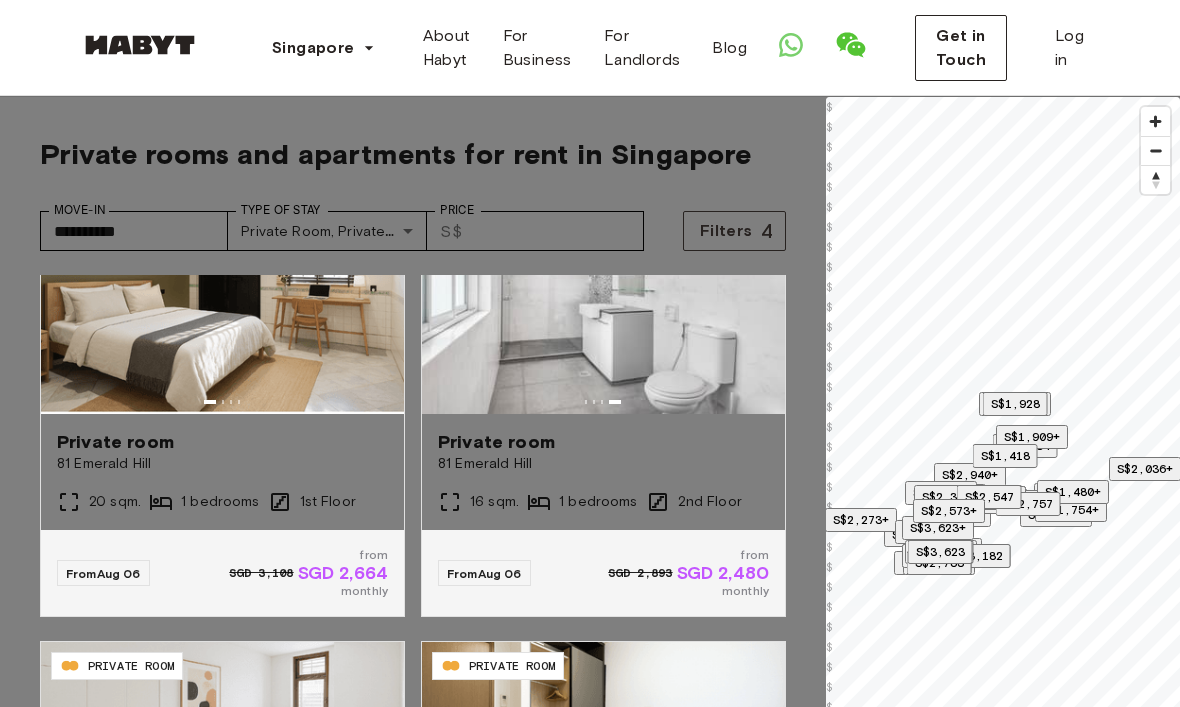 scroll, scrollTop: 0, scrollLeft: 0, axis: both 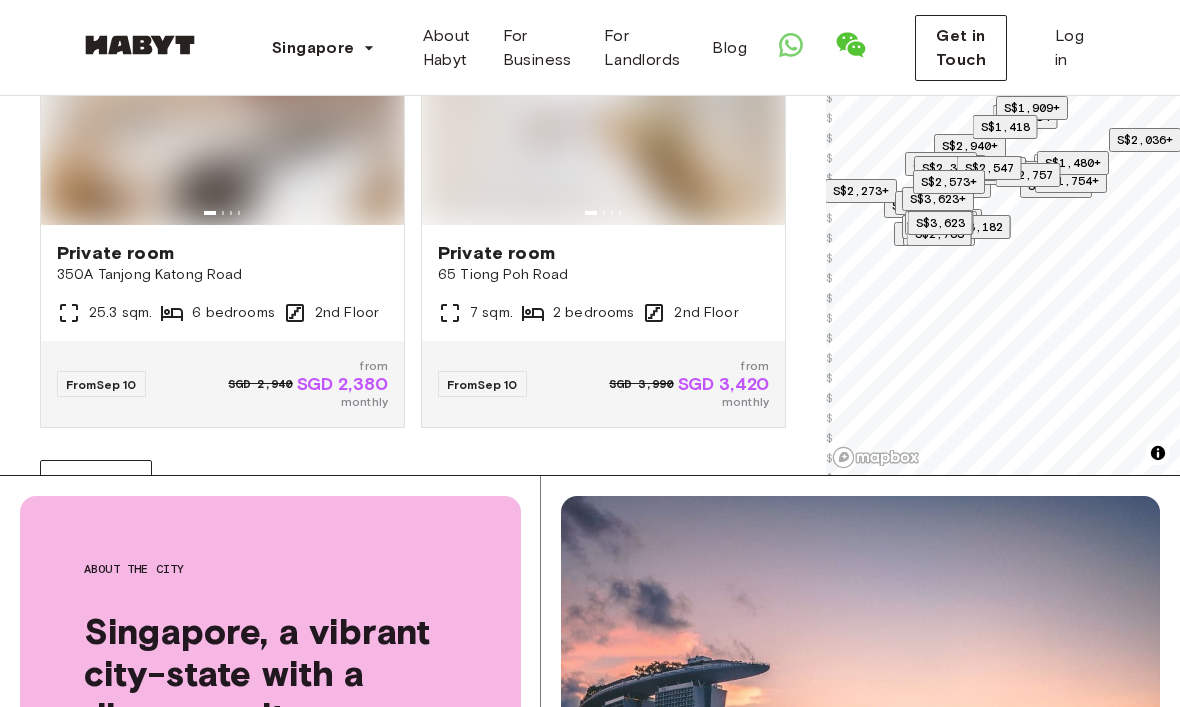 click on "See More" at bounding box center [96, 482] 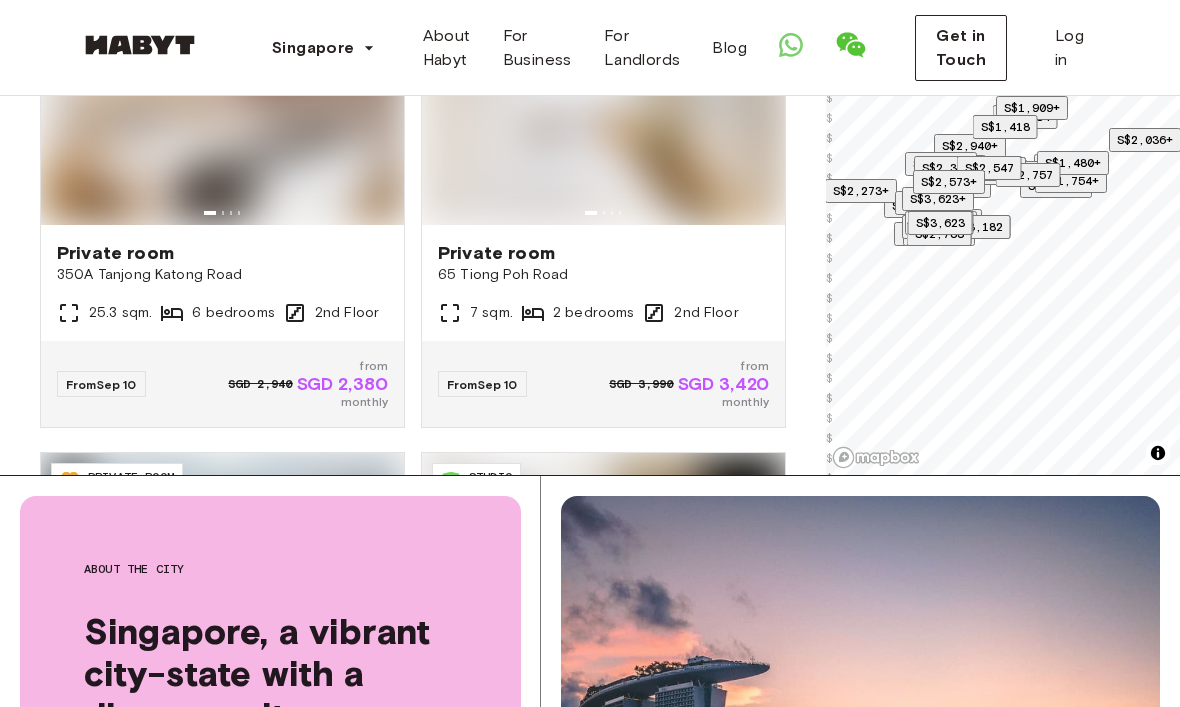 scroll, scrollTop: 507, scrollLeft: 0, axis: vertical 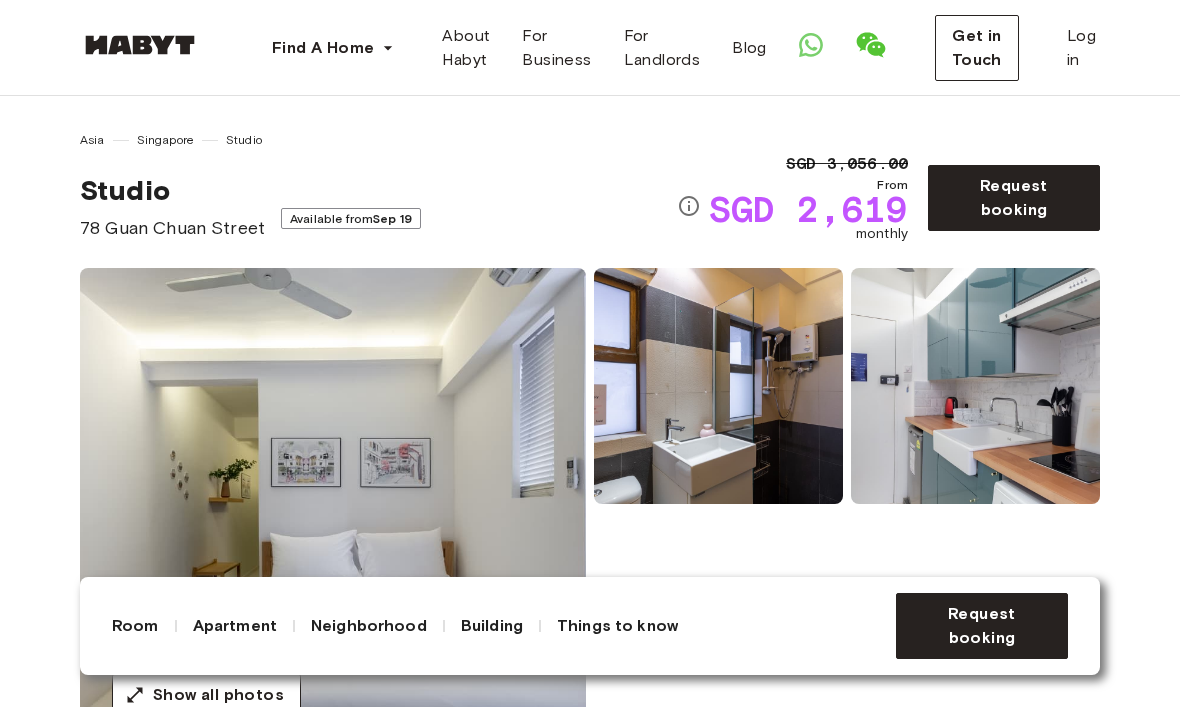 click at bounding box center [333, 508] 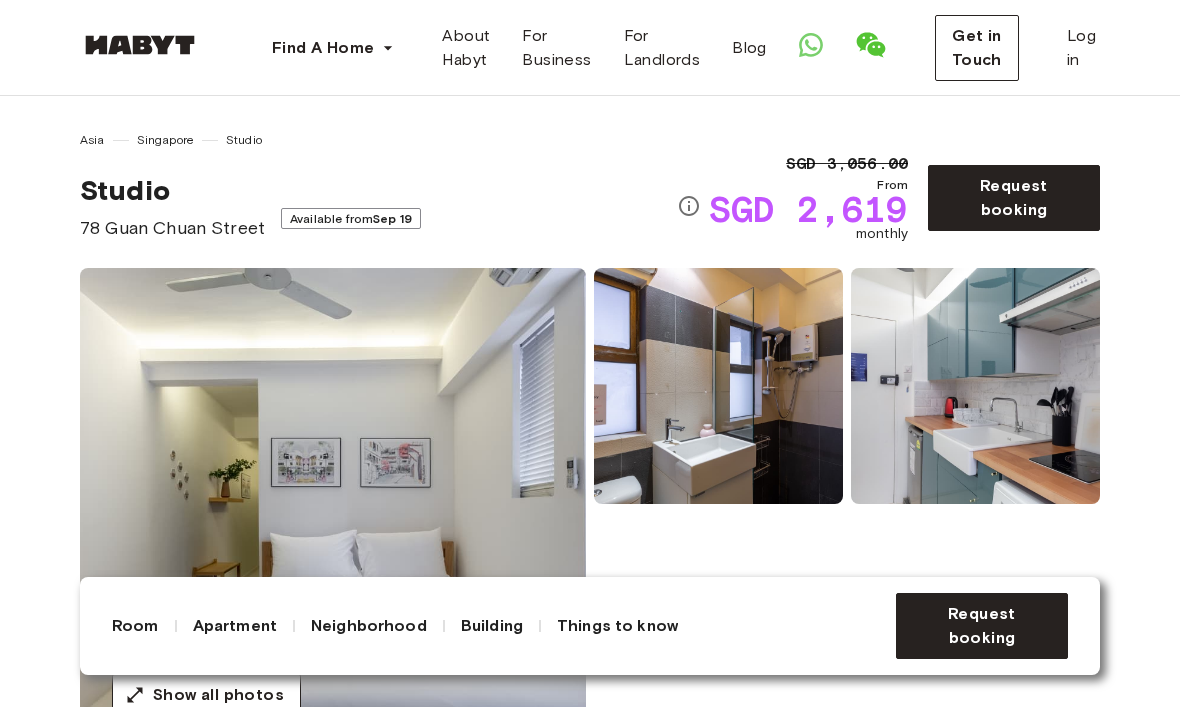 click at bounding box center [333, 508] 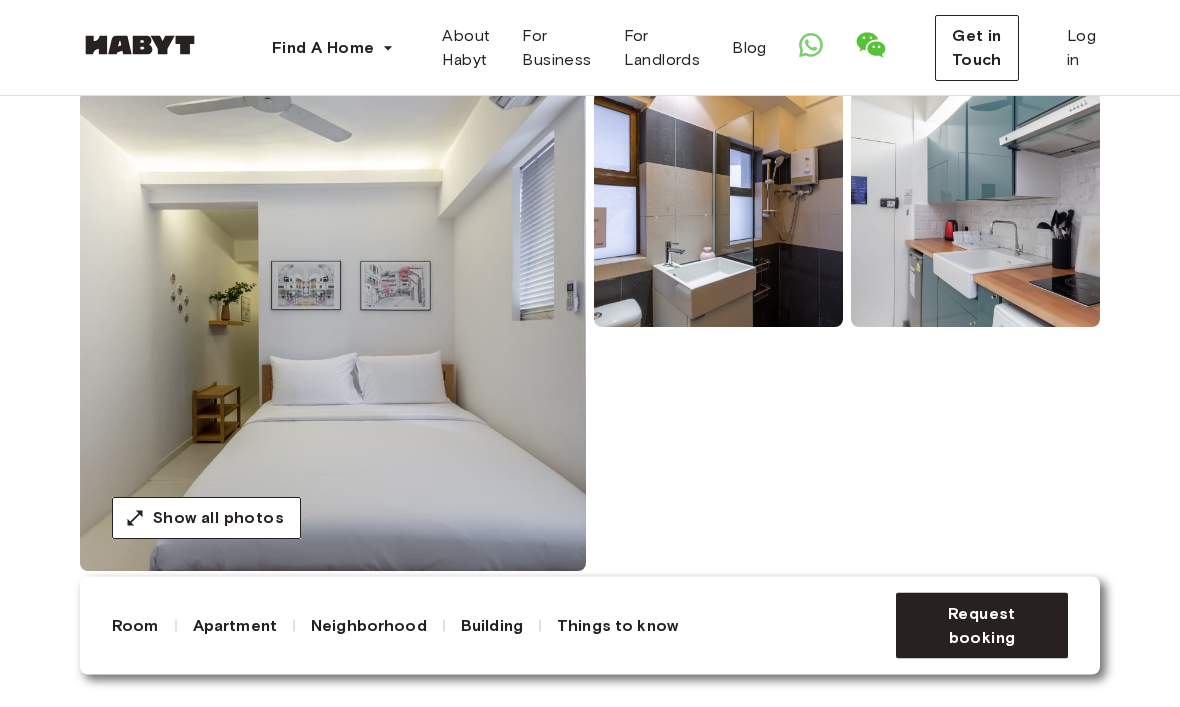scroll, scrollTop: 177, scrollLeft: 0, axis: vertical 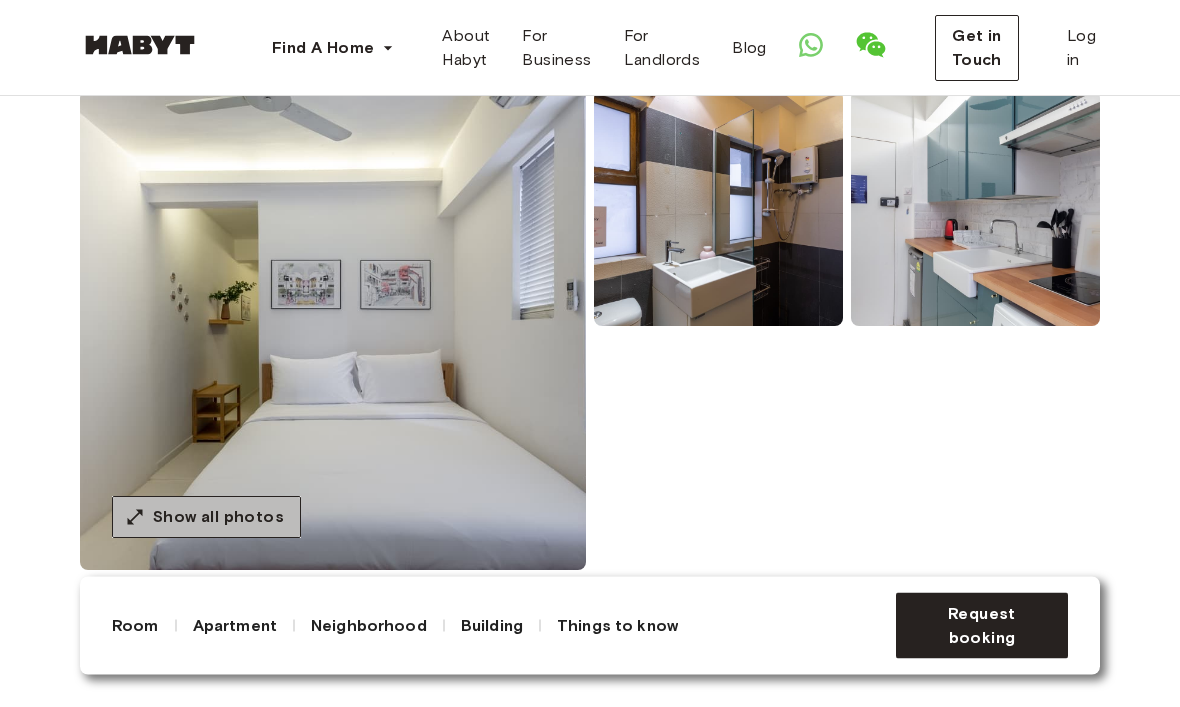 click on "Show all photos" at bounding box center [218, 518] 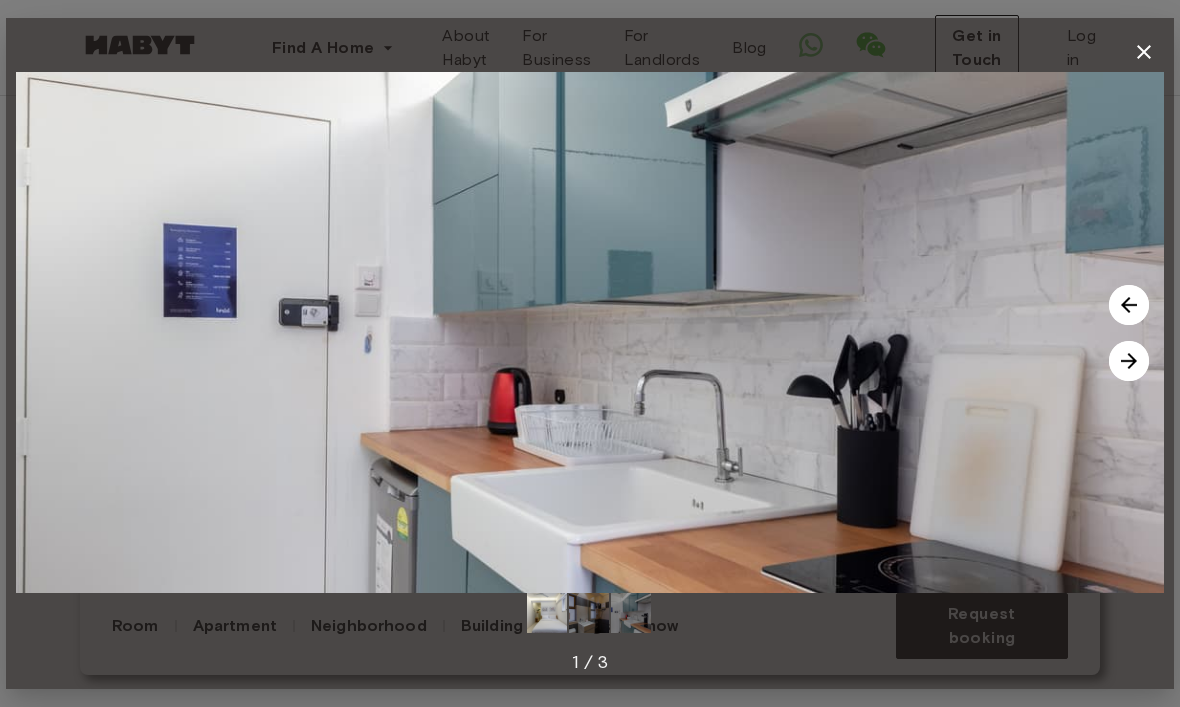 click 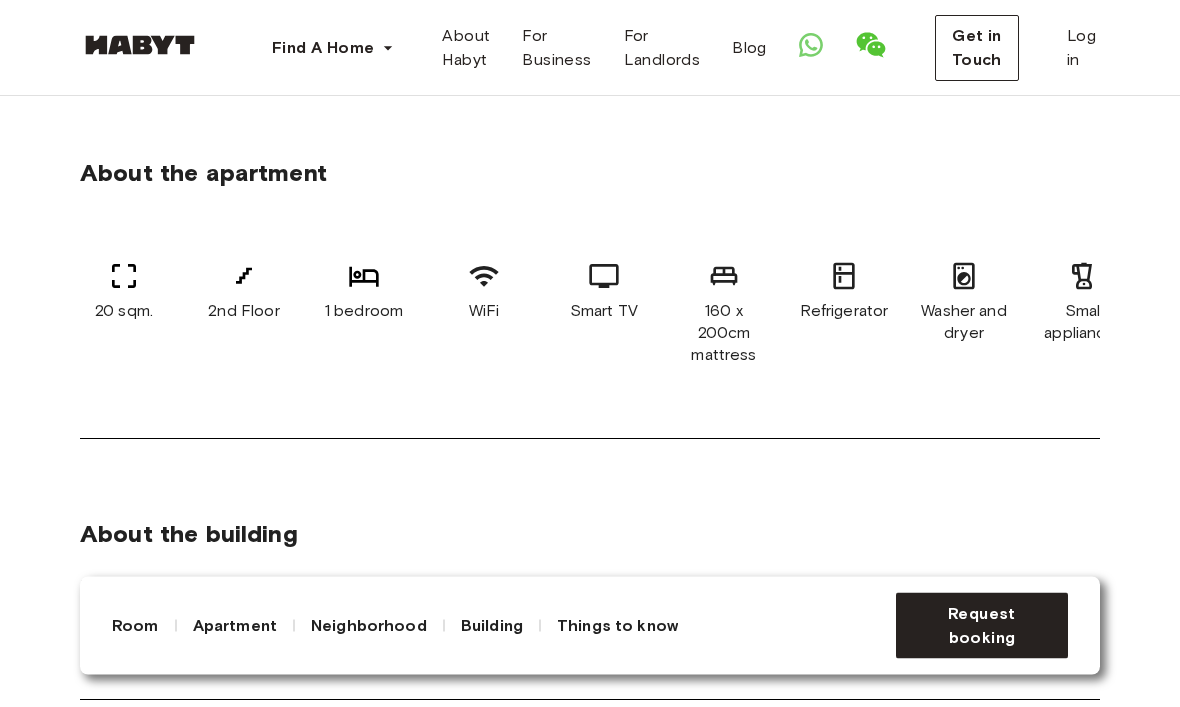 scroll, scrollTop: 656, scrollLeft: 0, axis: vertical 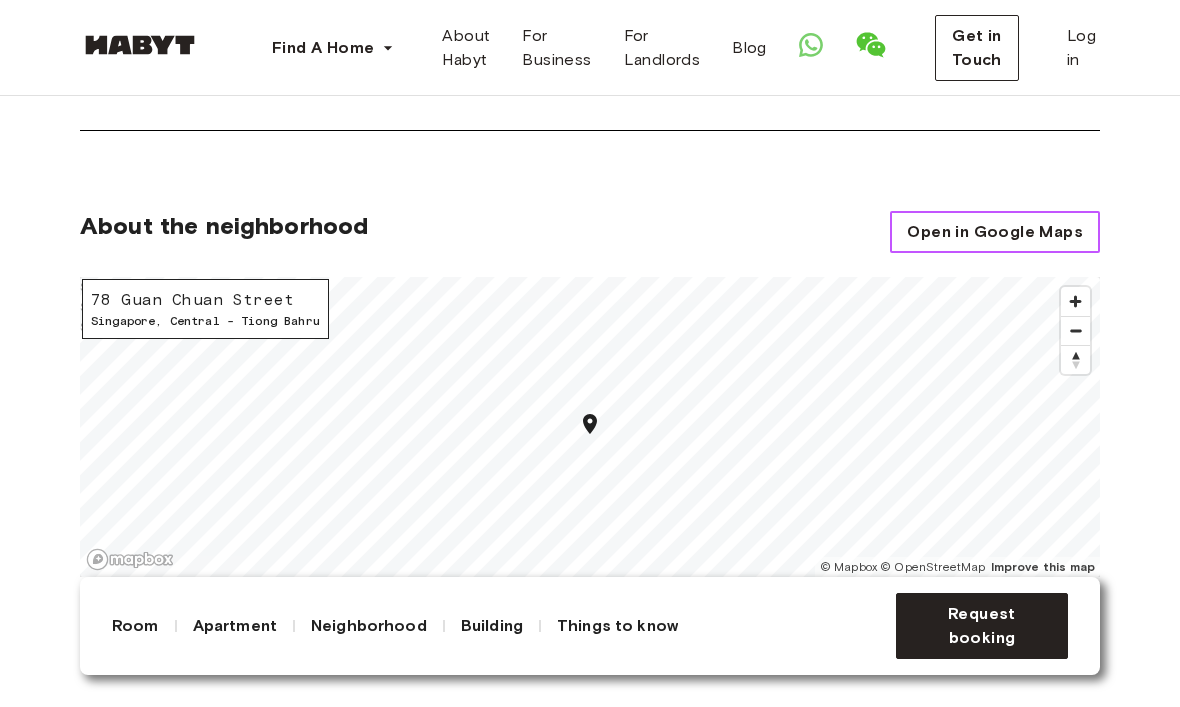 click on "Open in Google Maps" at bounding box center (995, 232) 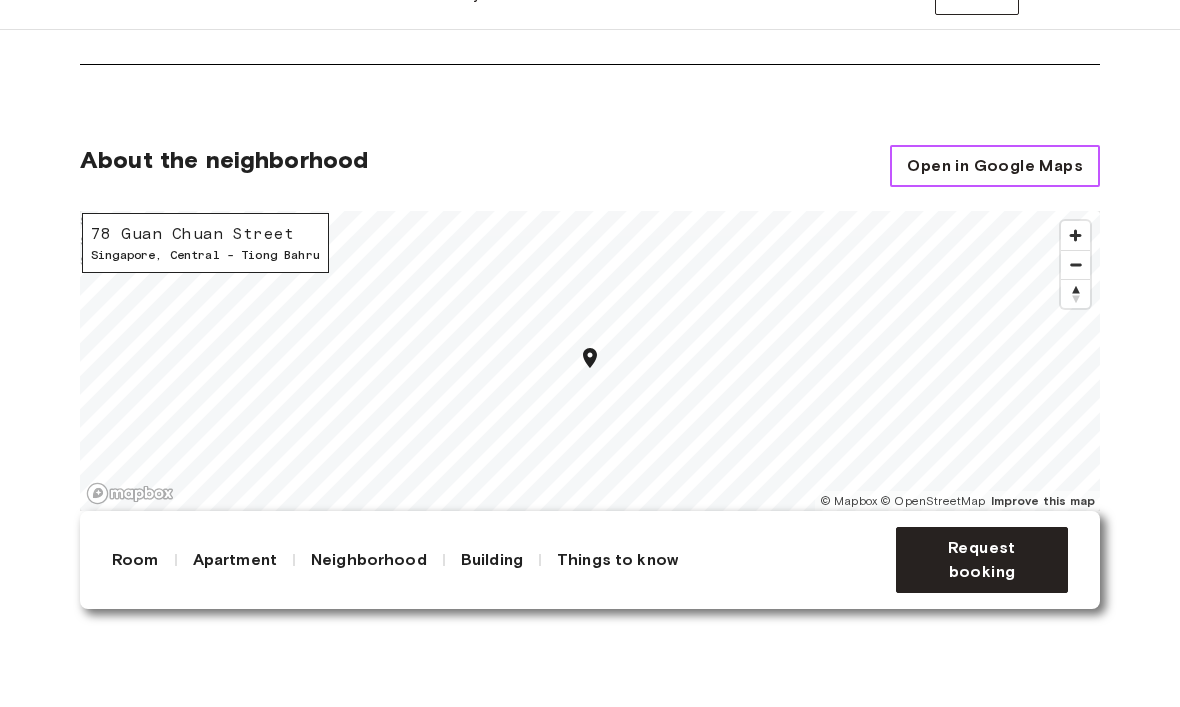 scroll, scrollTop: 1290, scrollLeft: 0, axis: vertical 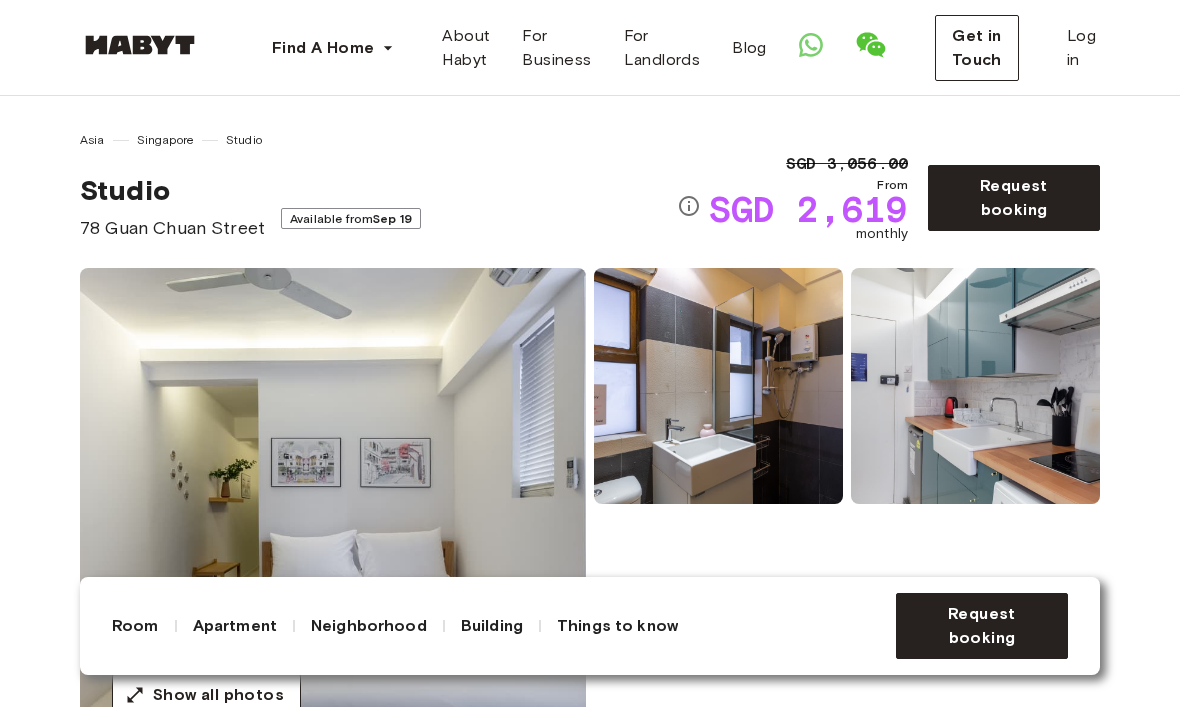 click on "Find A Home" at bounding box center (333, 48) 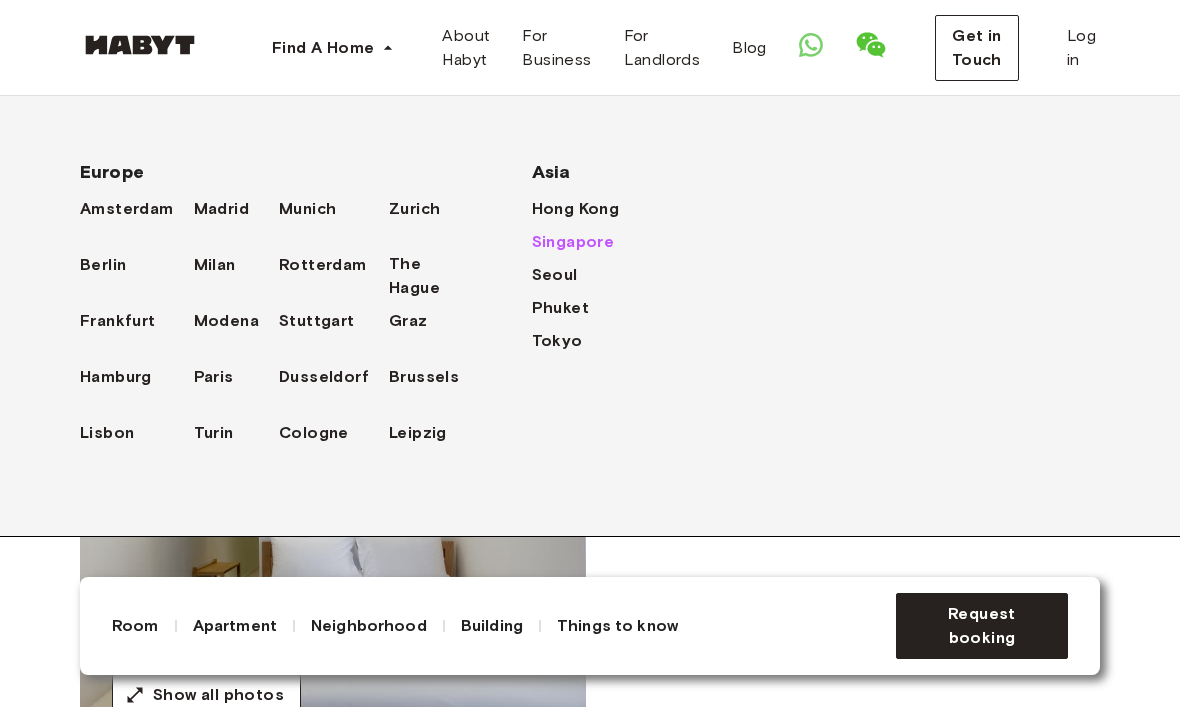 click on "Singapore" at bounding box center (573, 242) 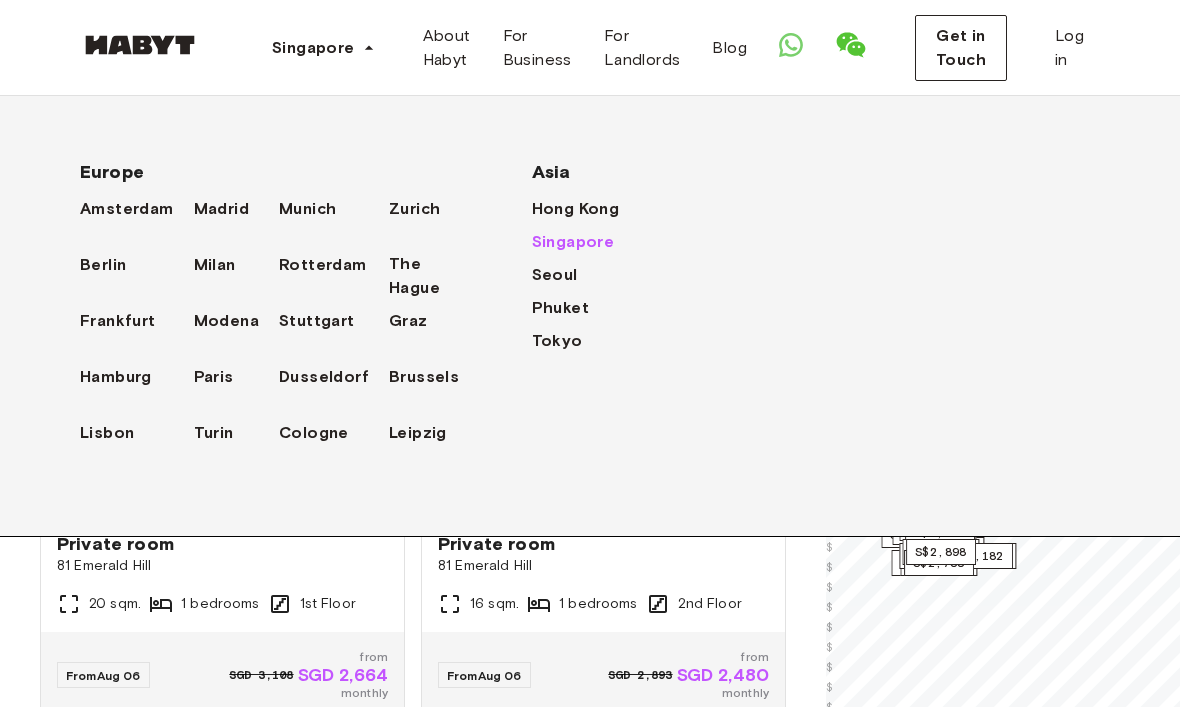 click on "Singapore" at bounding box center (573, 242) 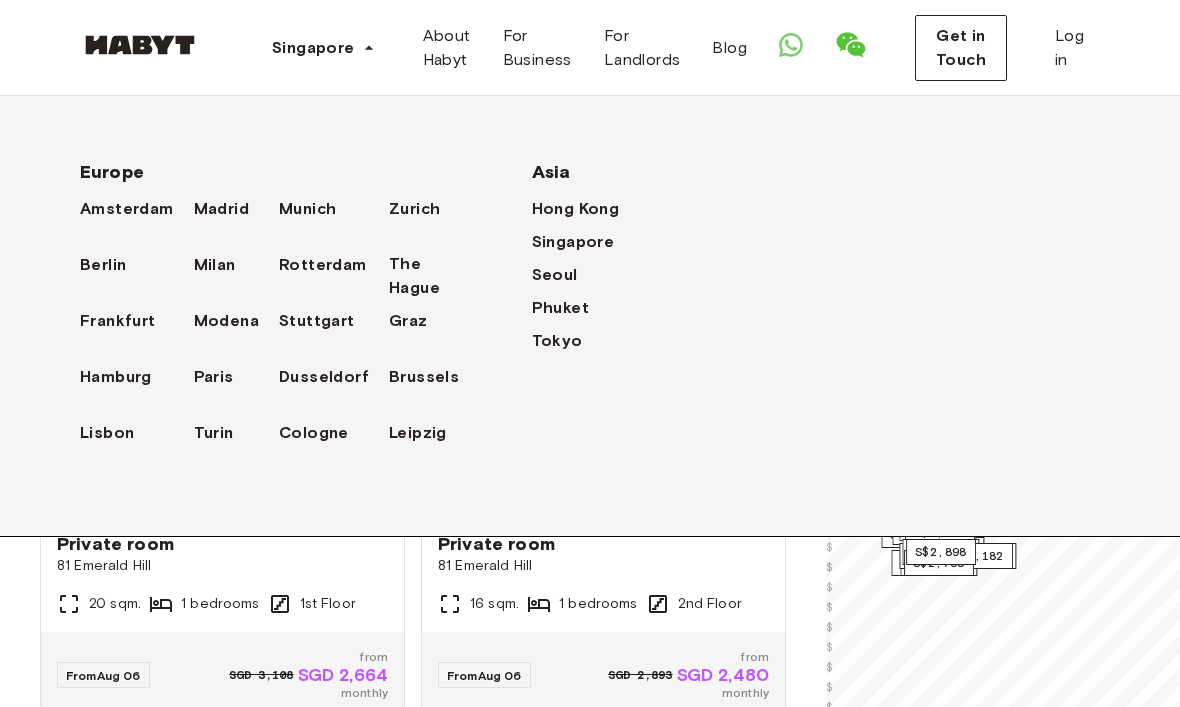 click on "Private room 81 Emerald Hill 16 sqm. 1 bedrooms 2nd Floor" at bounding box center [603, 574] 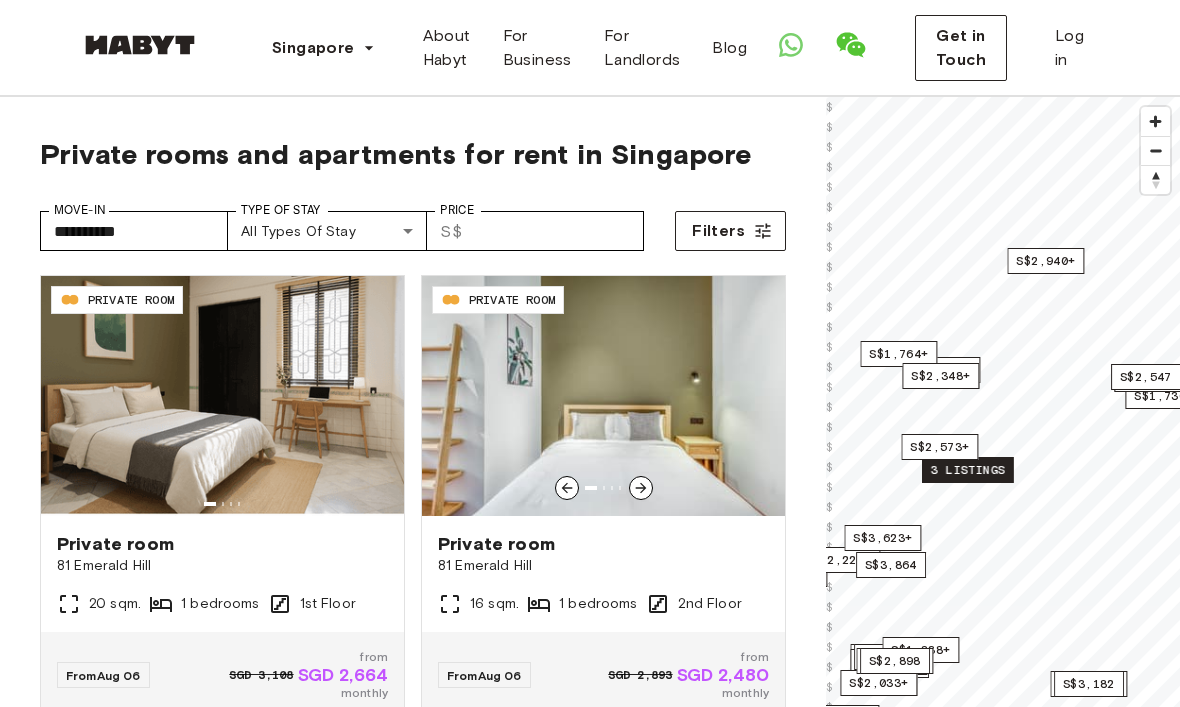 click on "3 listings" at bounding box center (968, 470) 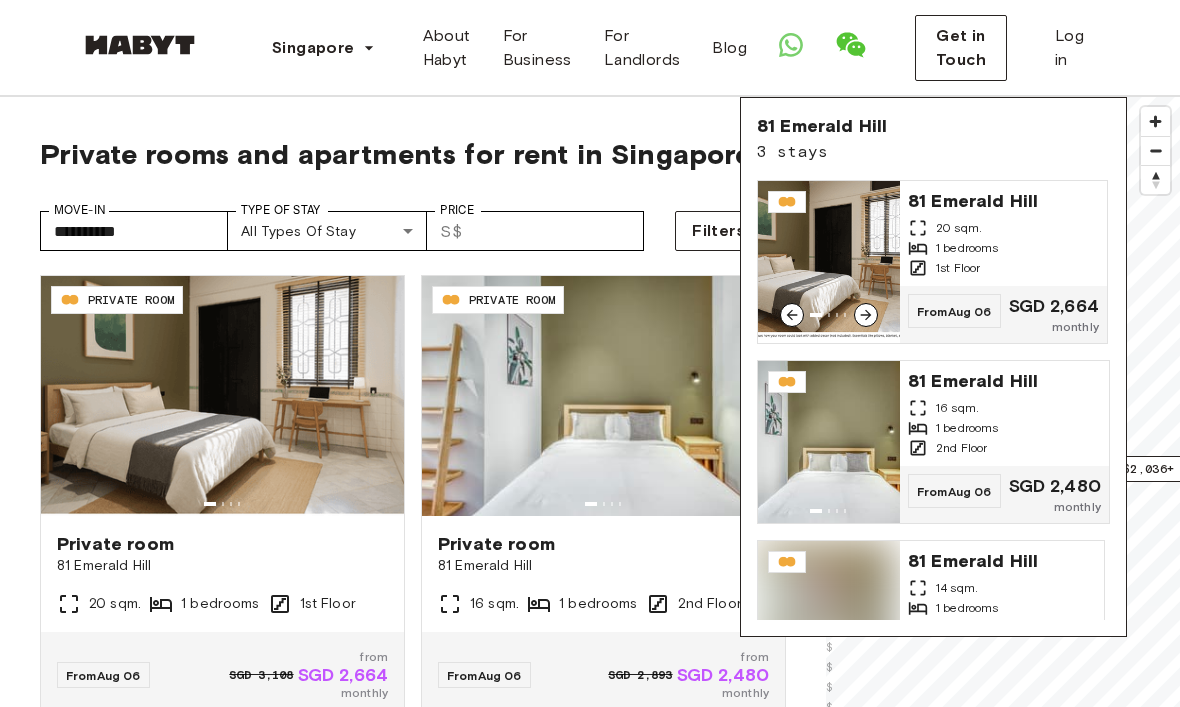 click at bounding box center (829, 262) 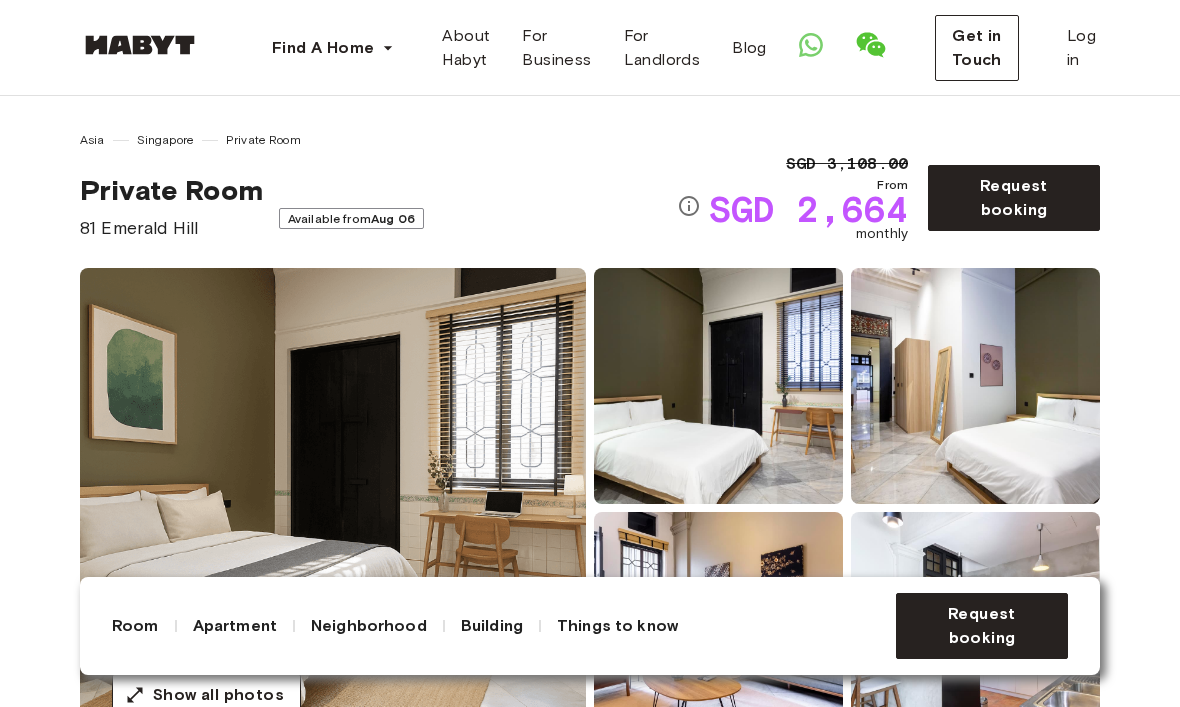 scroll, scrollTop: 0, scrollLeft: 0, axis: both 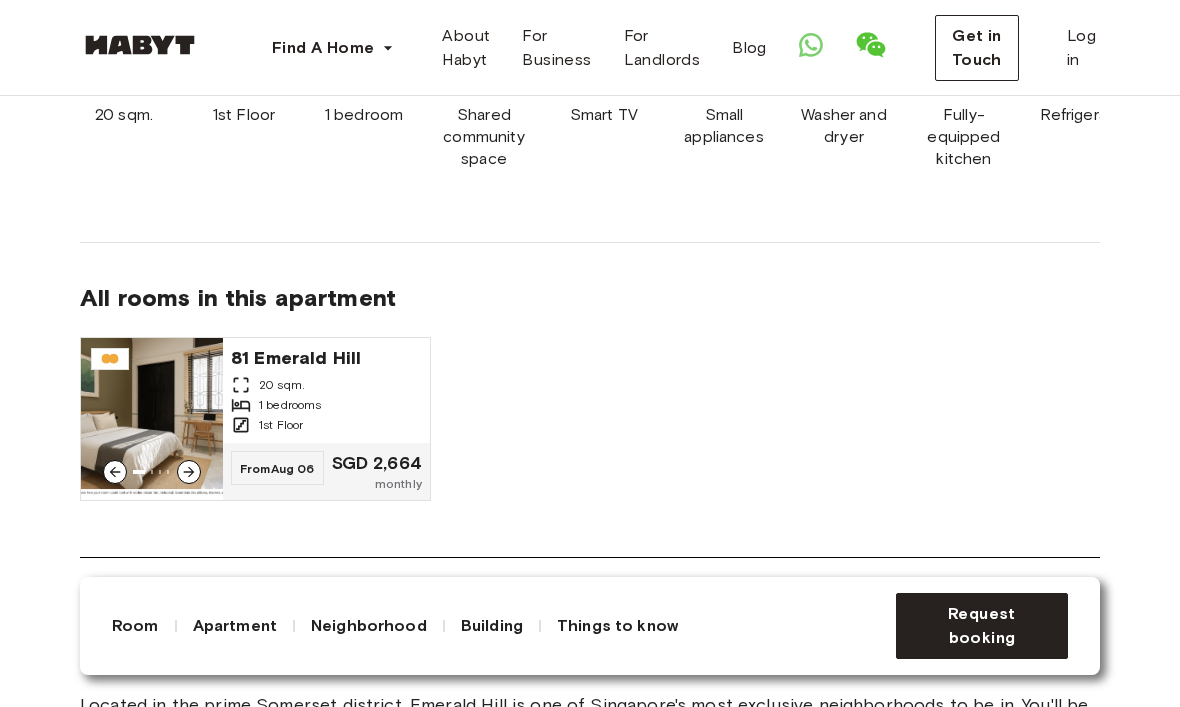 click at bounding box center (152, 419) 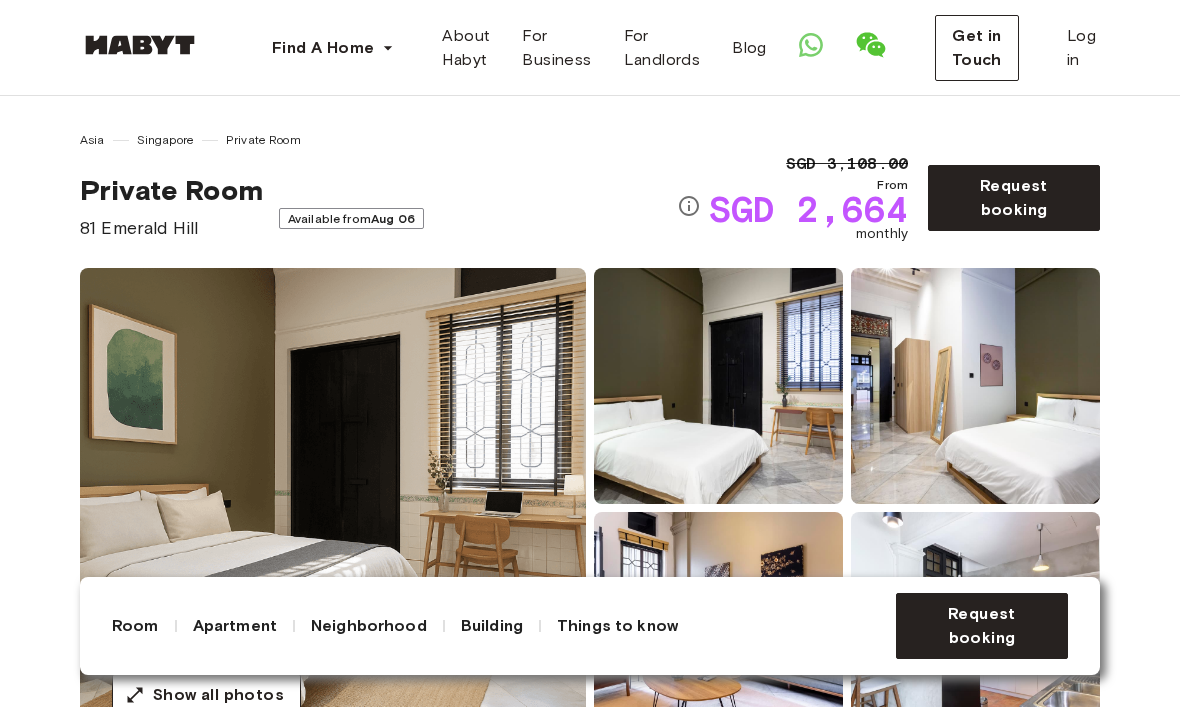 scroll, scrollTop: 337, scrollLeft: 0, axis: vertical 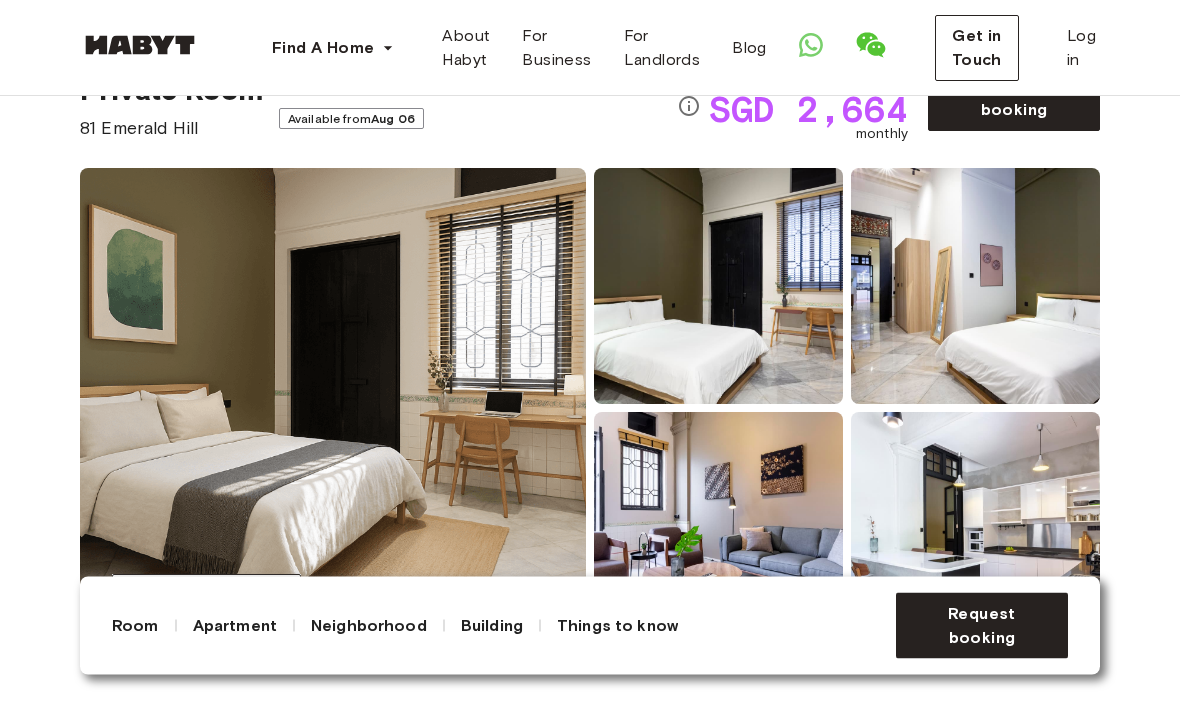 click at bounding box center [333, 409] 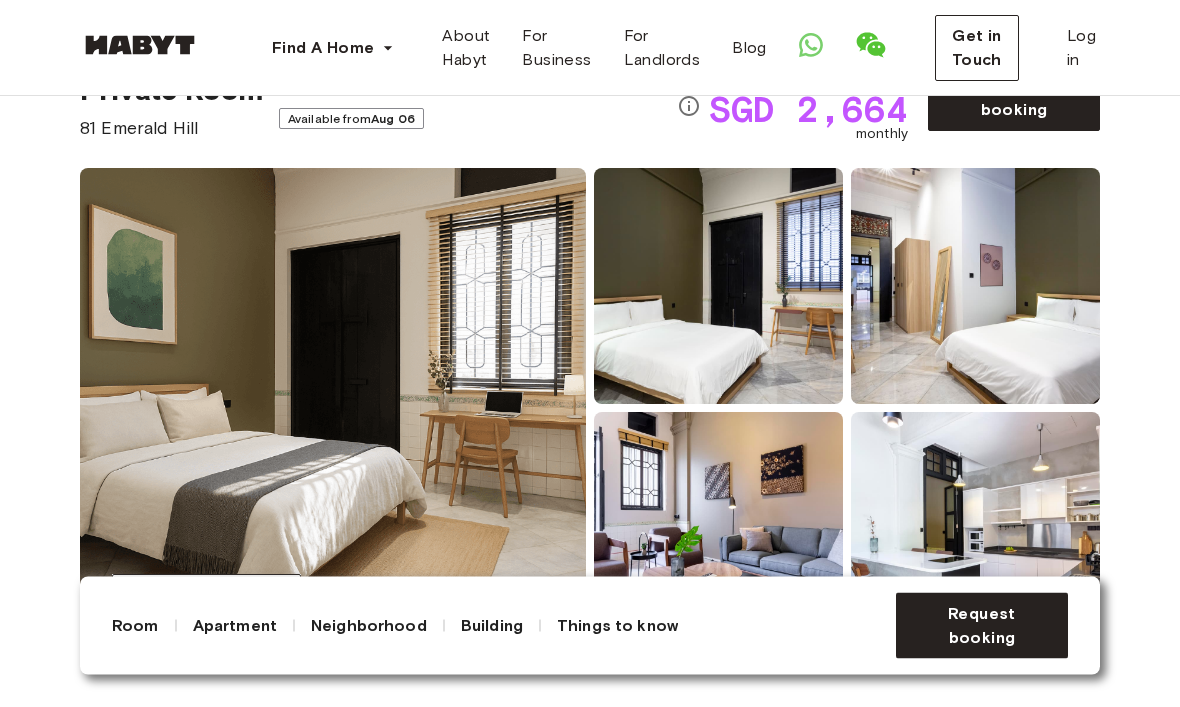 scroll, scrollTop: 0, scrollLeft: 0, axis: both 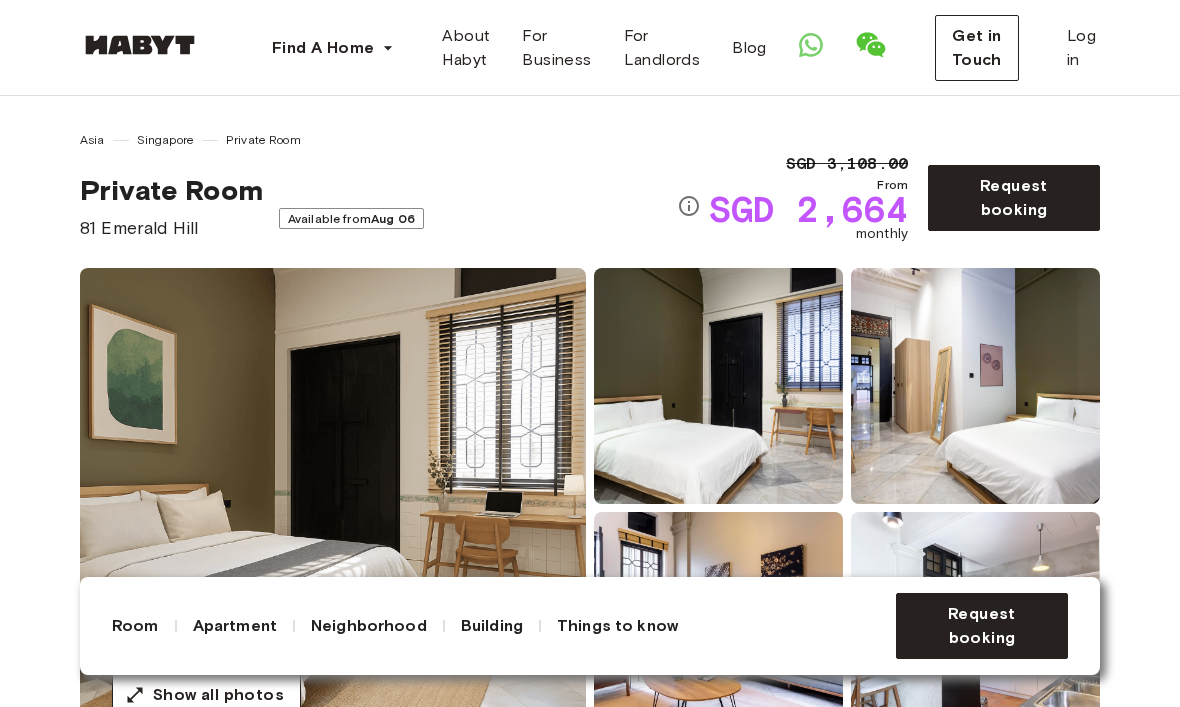 click on "Request booking" at bounding box center [1014, 198] 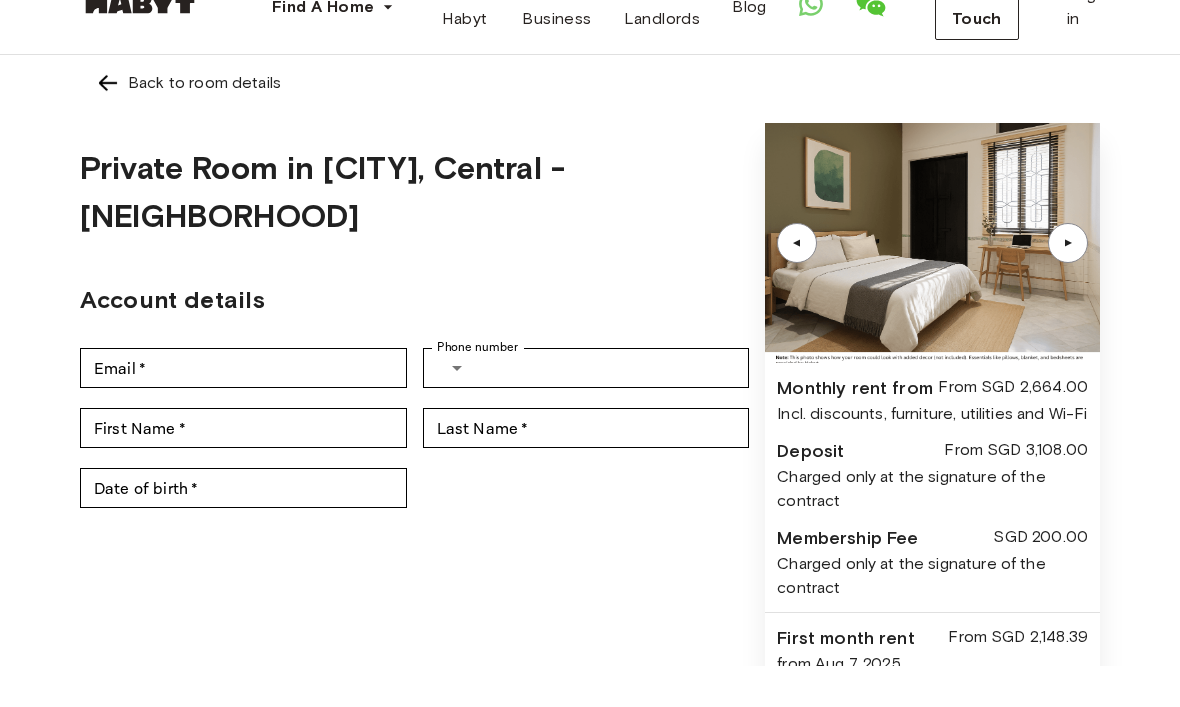 scroll, scrollTop: 41, scrollLeft: 0, axis: vertical 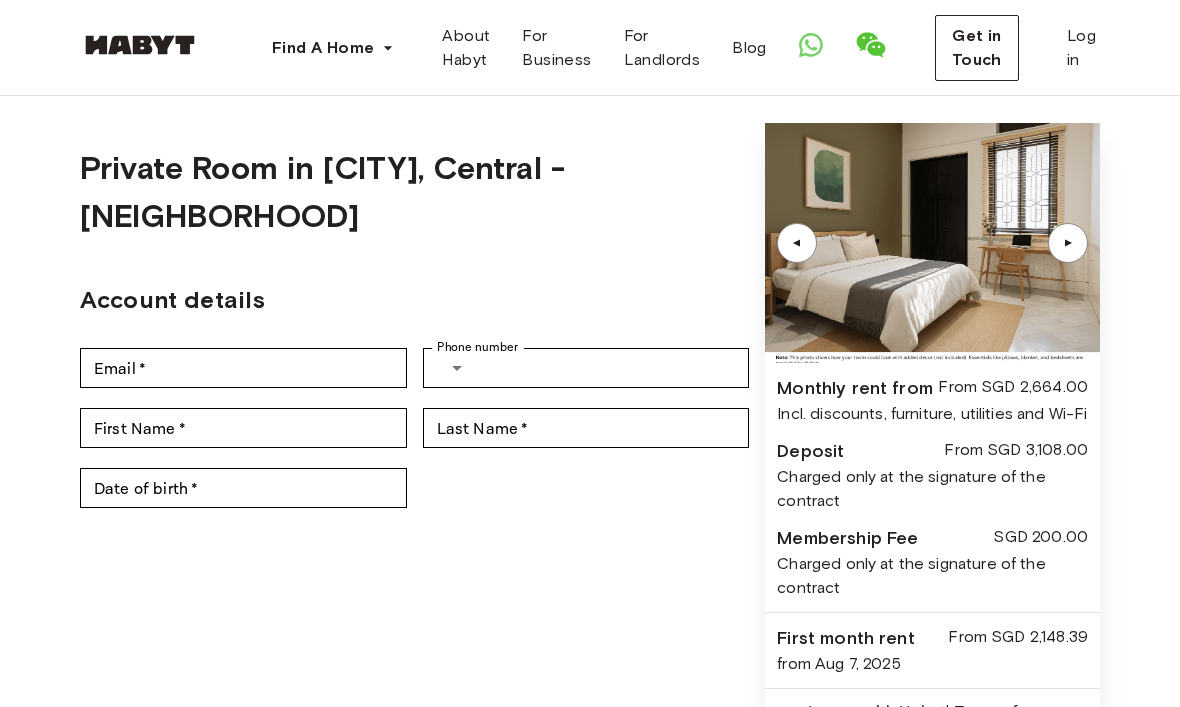 click on "▲" at bounding box center (1068, 243) 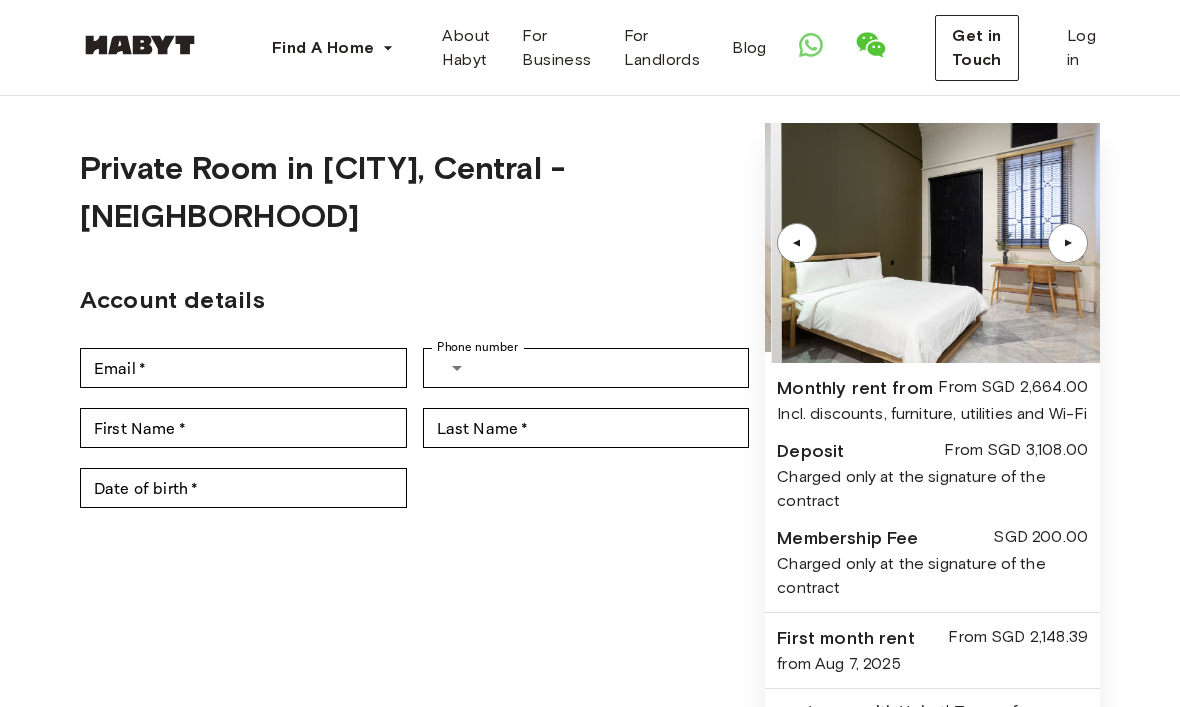 click on "▲" at bounding box center [1068, 243] 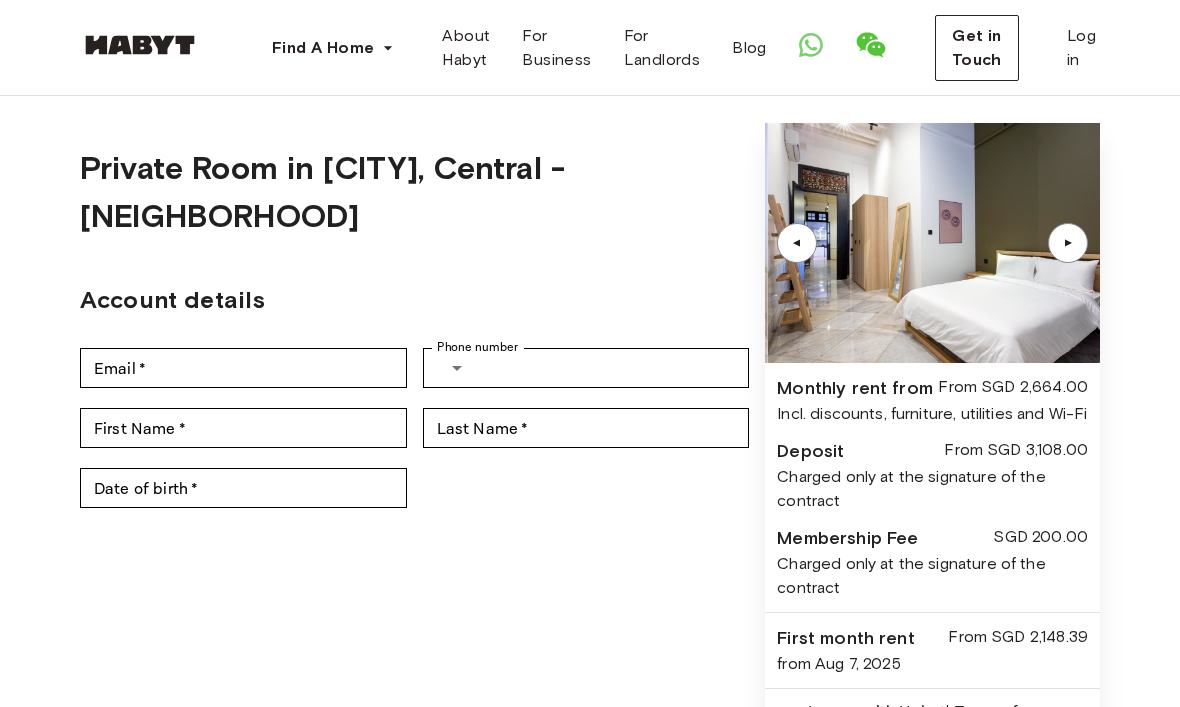 click on "▲" at bounding box center (1068, 243) 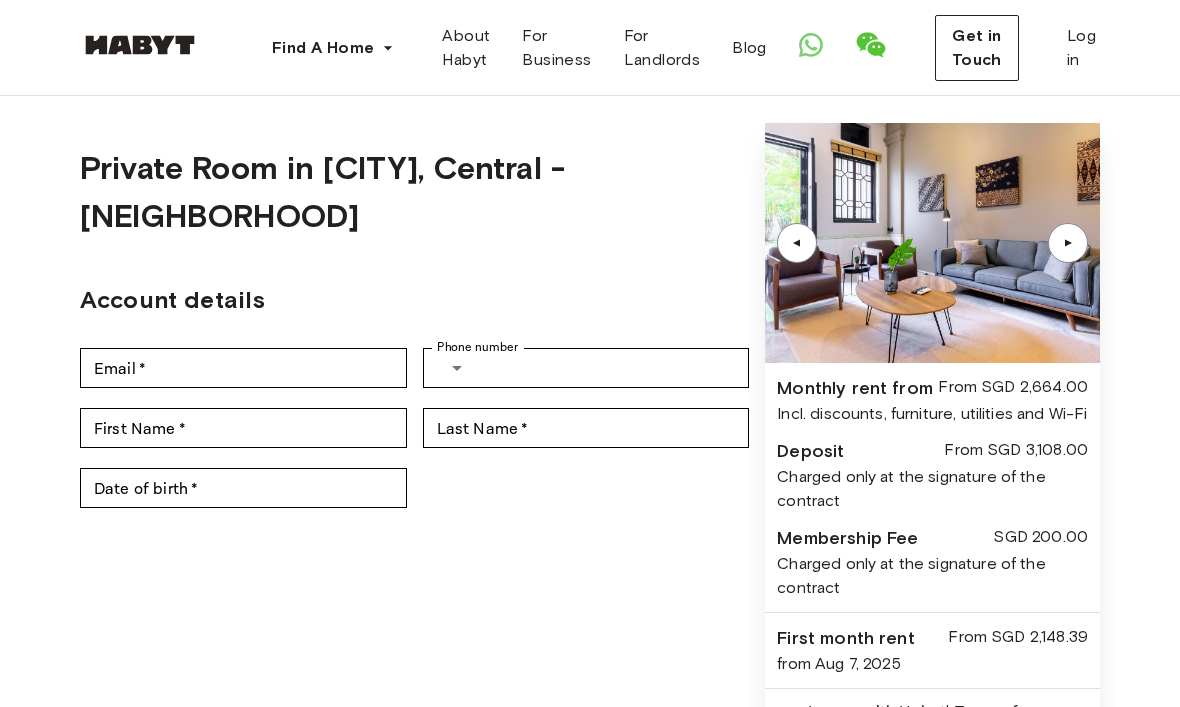 click on "▲" at bounding box center [1068, 243] 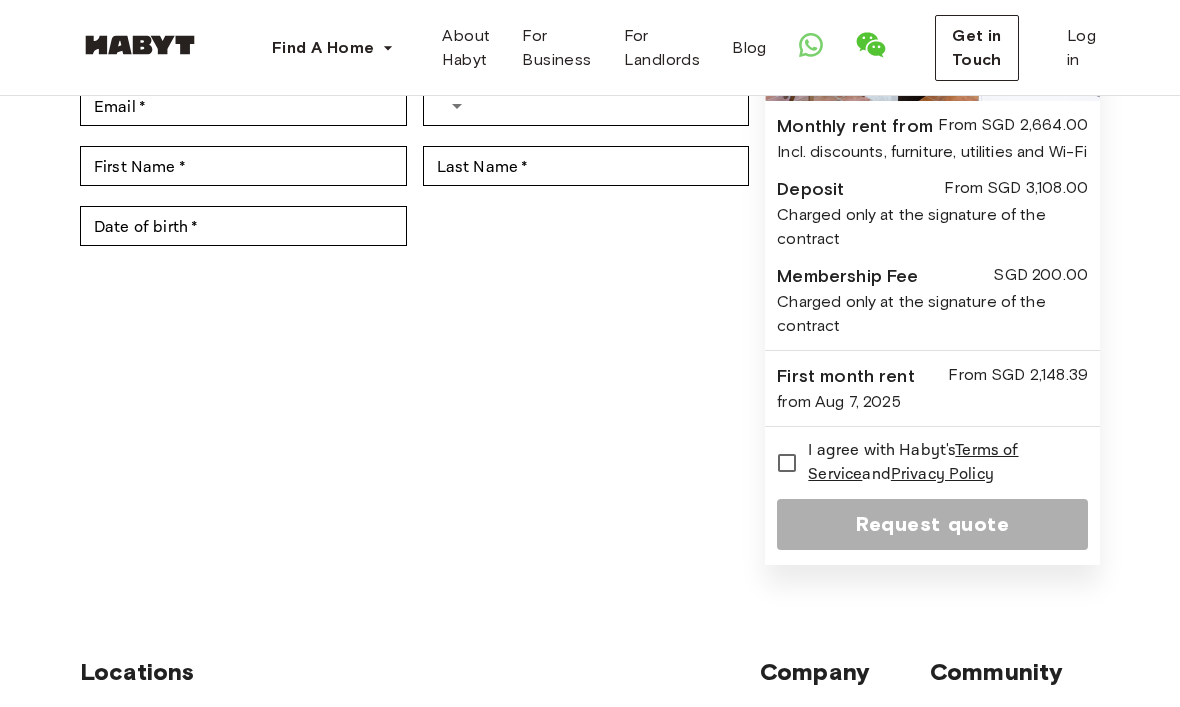 scroll, scrollTop: 303, scrollLeft: 0, axis: vertical 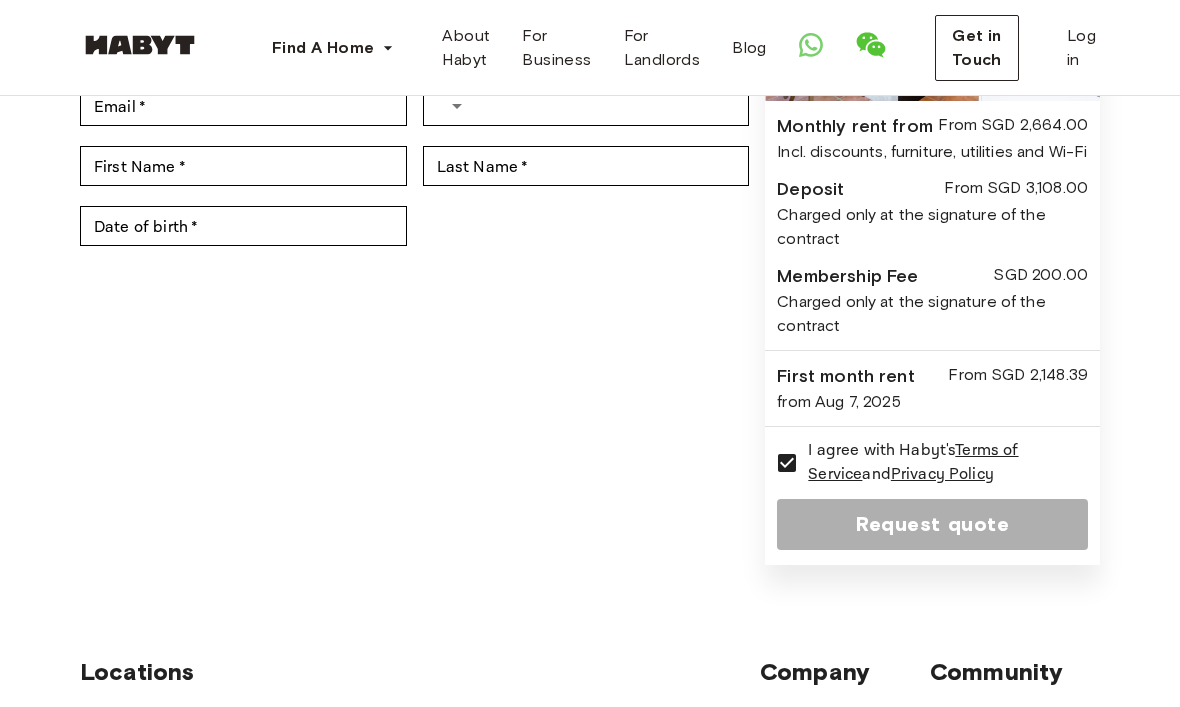 click on "Request quote" at bounding box center (932, 524) 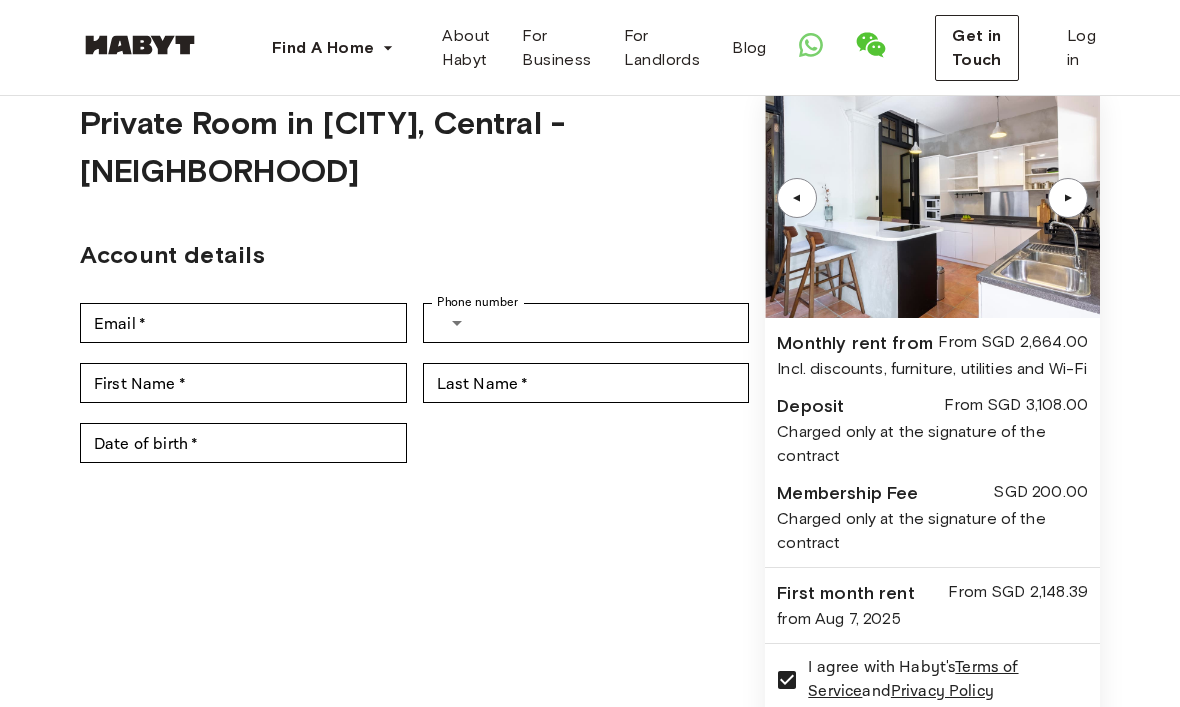 scroll, scrollTop: 0, scrollLeft: 0, axis: both 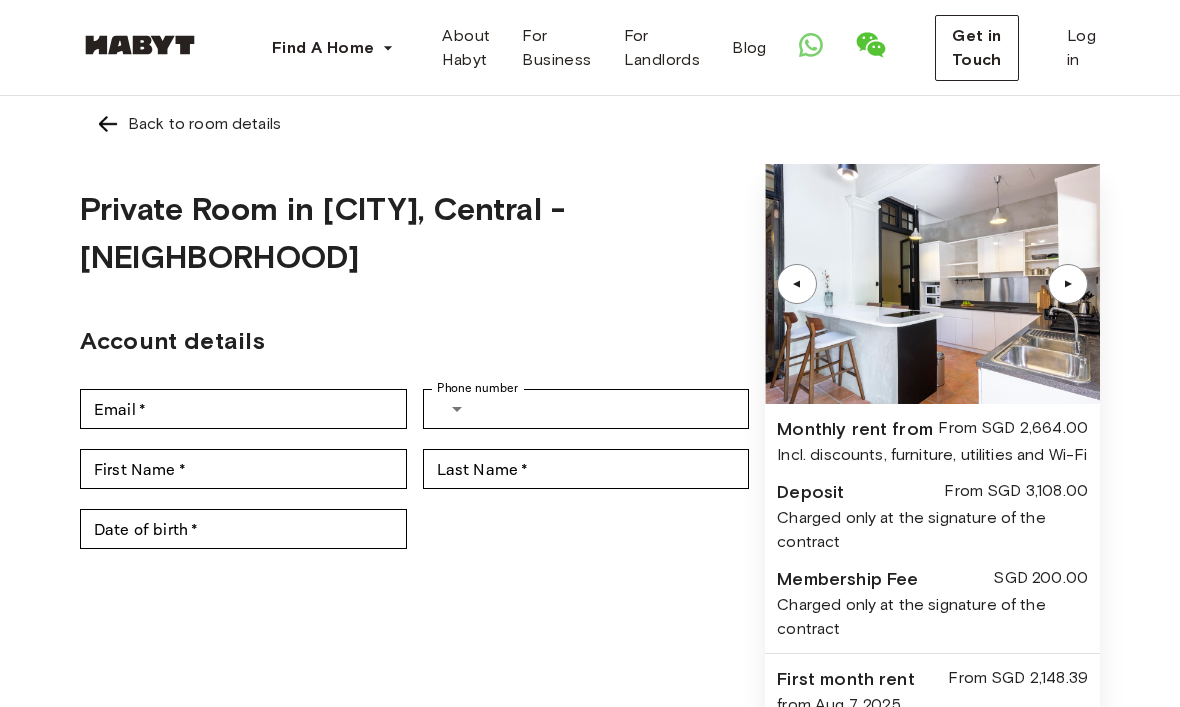 click at bounding box center (108, 124) 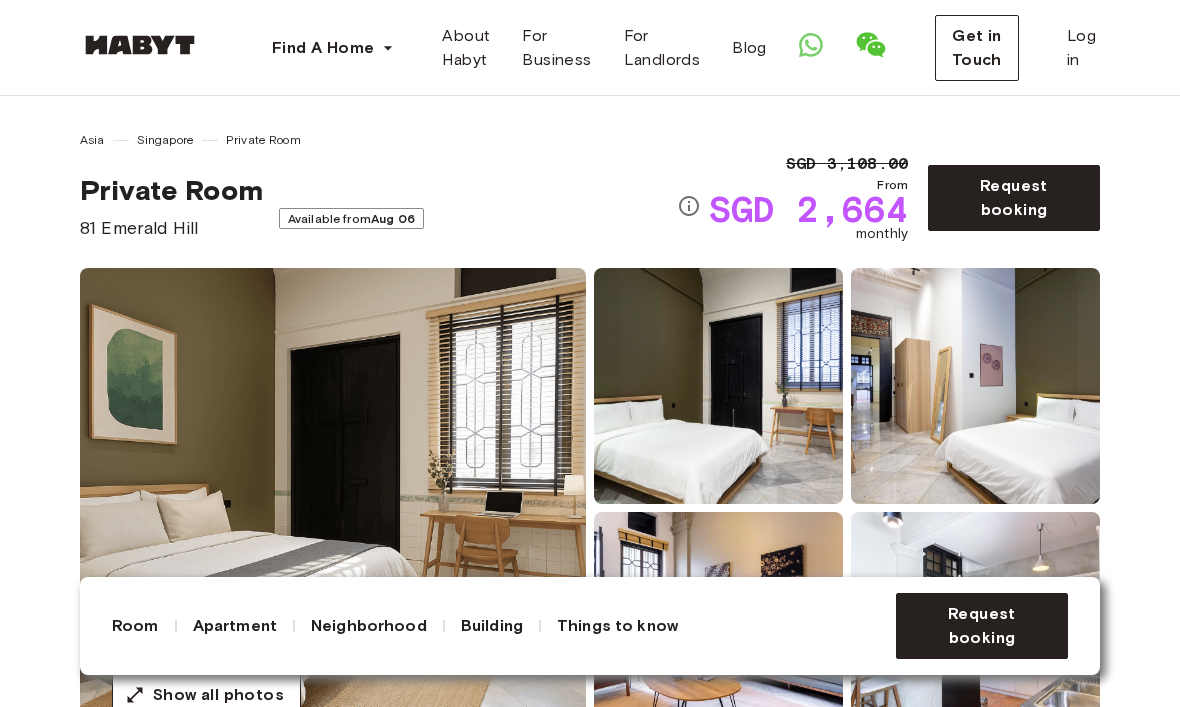 click on "Asia Singapore Private Room" at bounding box center [378, 140] 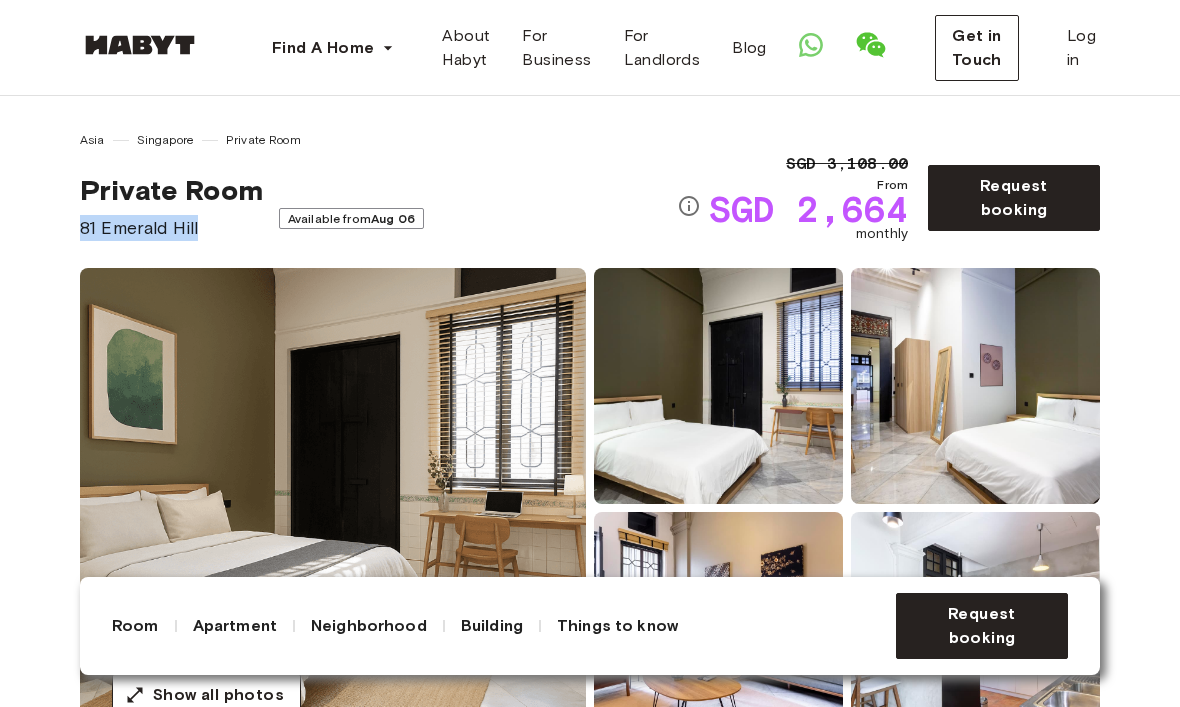 copy on "81 Emerald Hill" 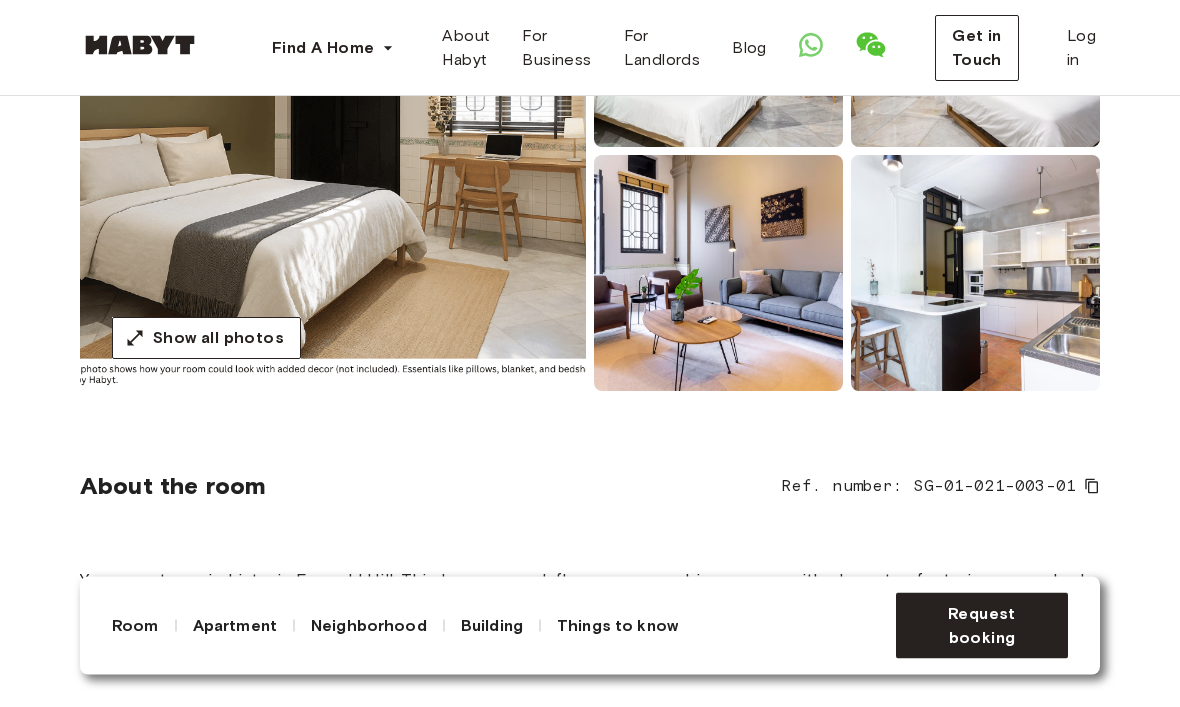 click on "Apartment" at bounding box center (235, 626) 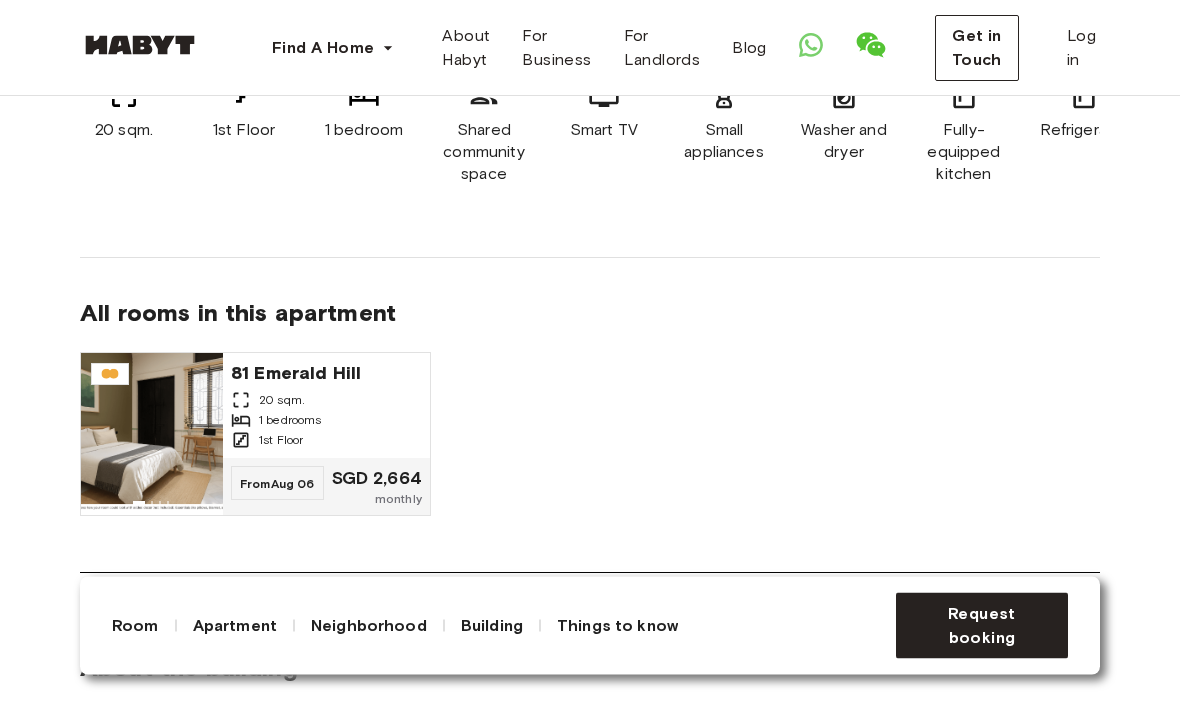 scroll, scrollTop: 1617, scrollLeft: 0, axis: vertical 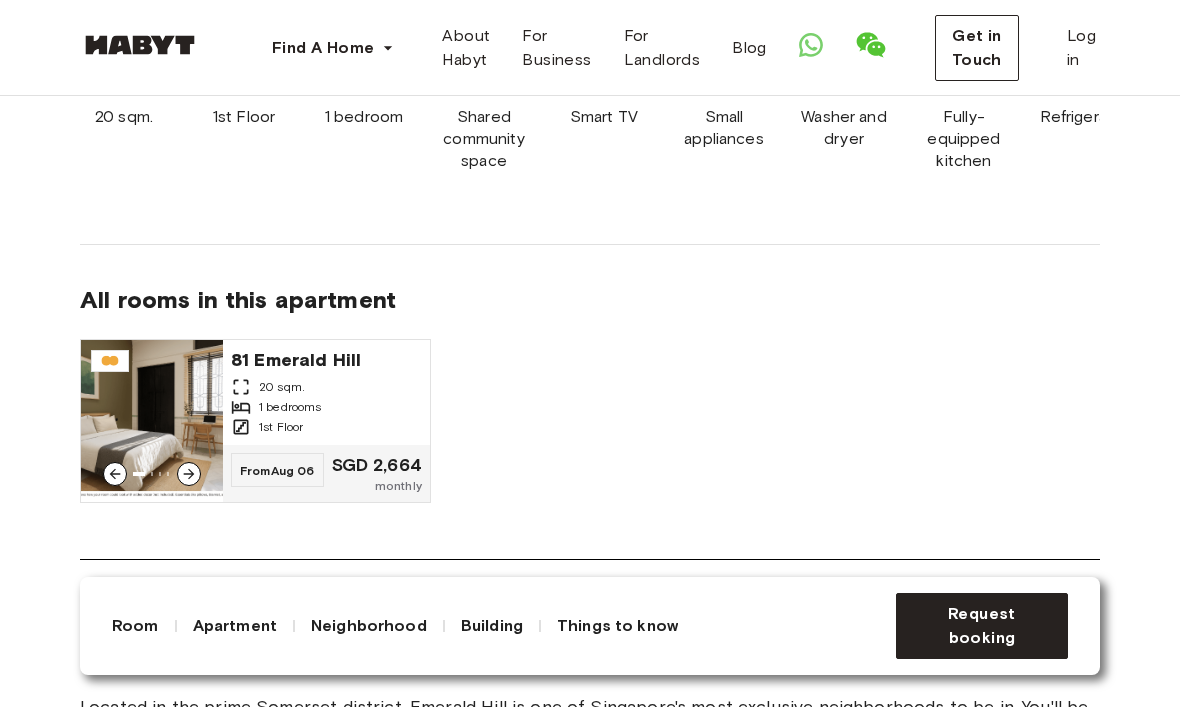 click at bounding box center (152, 421) 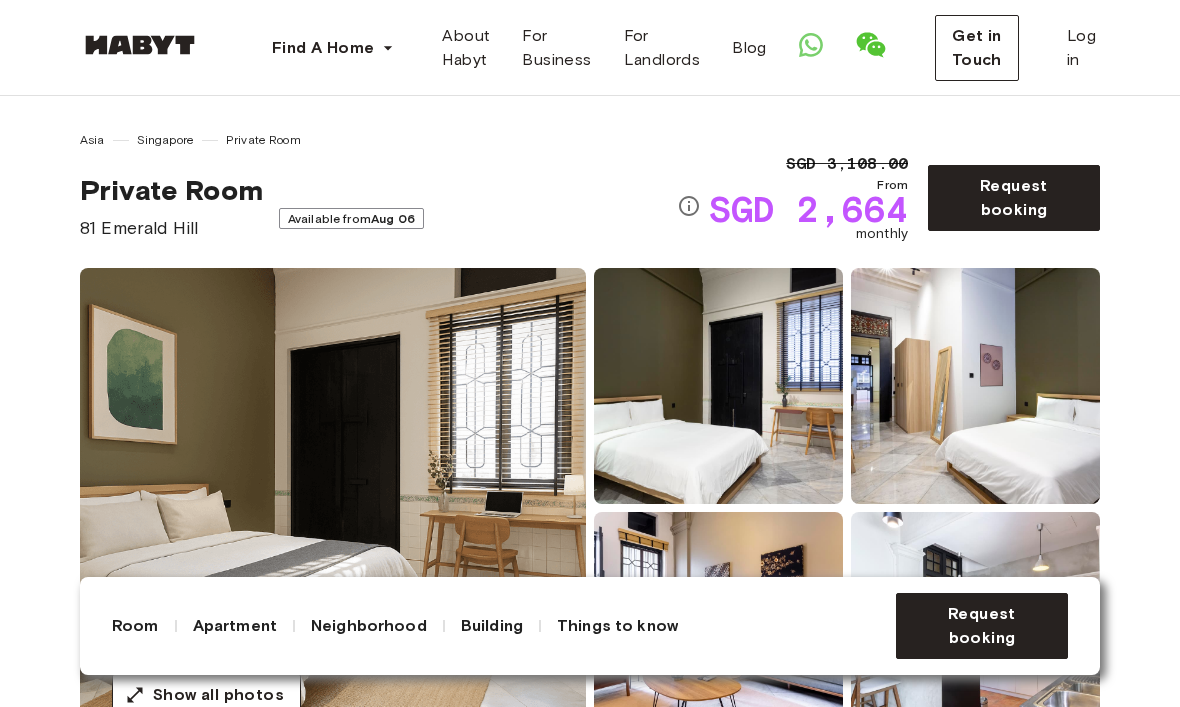 scroll, scrollTop: 0, scrollLeft: 0, axis: both 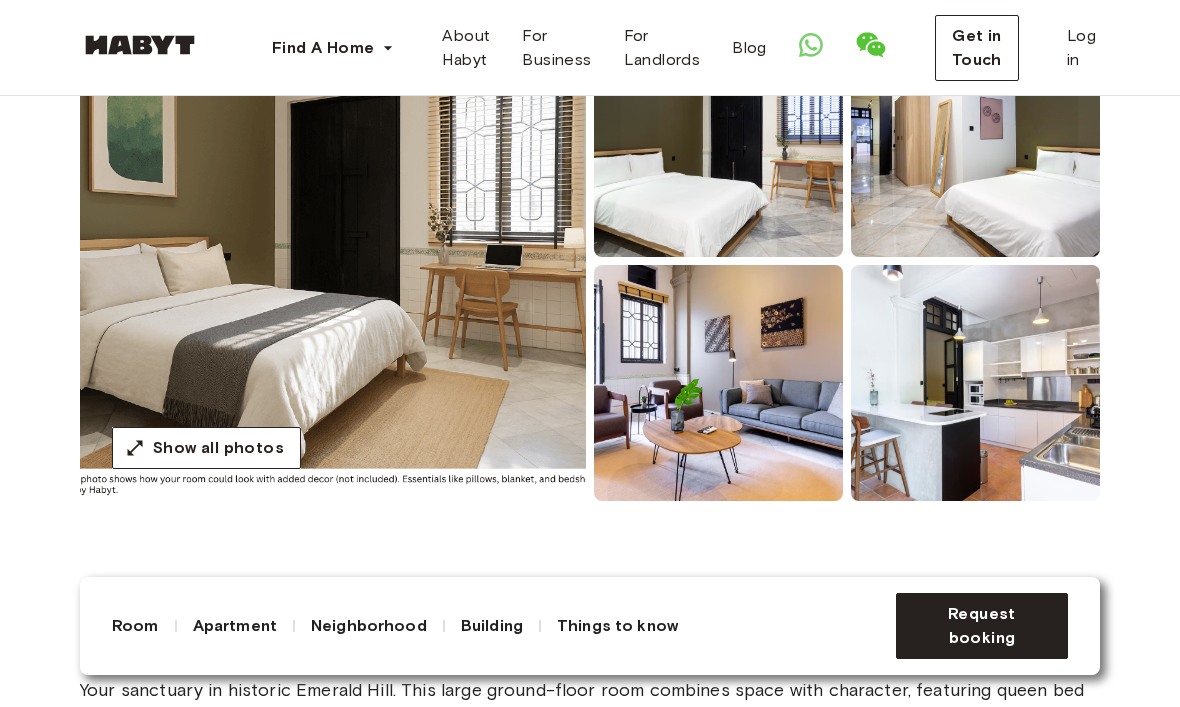 click on "Show all photos" at bounding box center [218, 448] 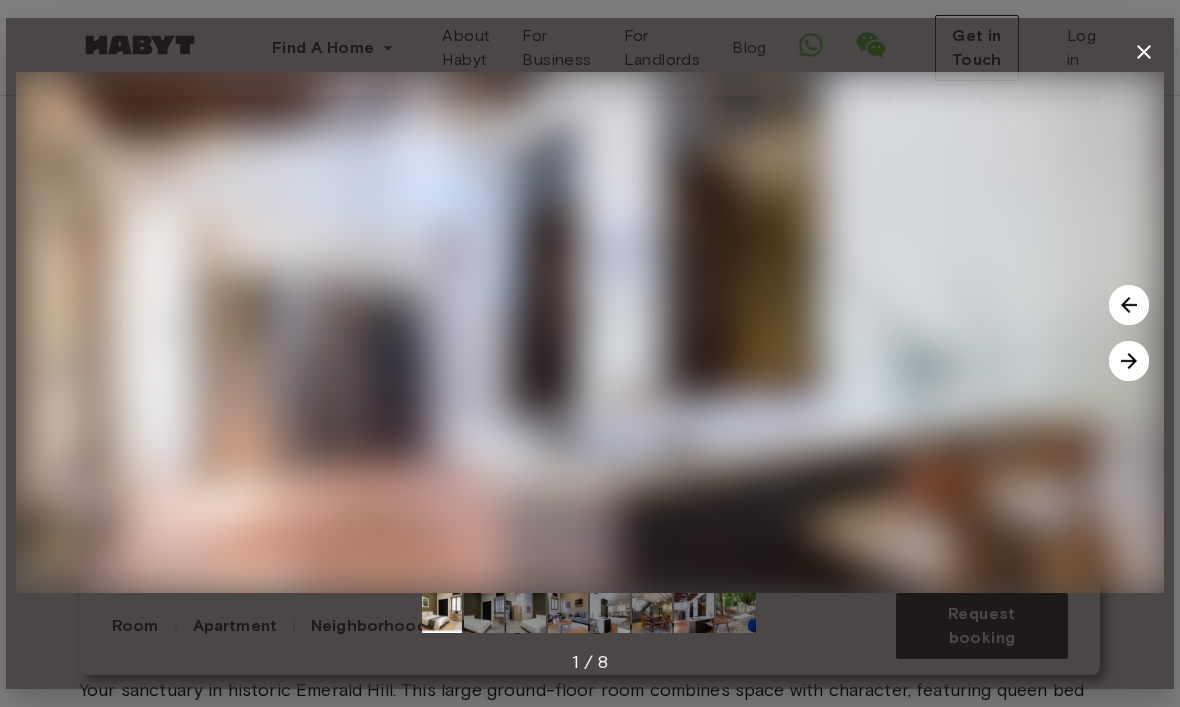 click 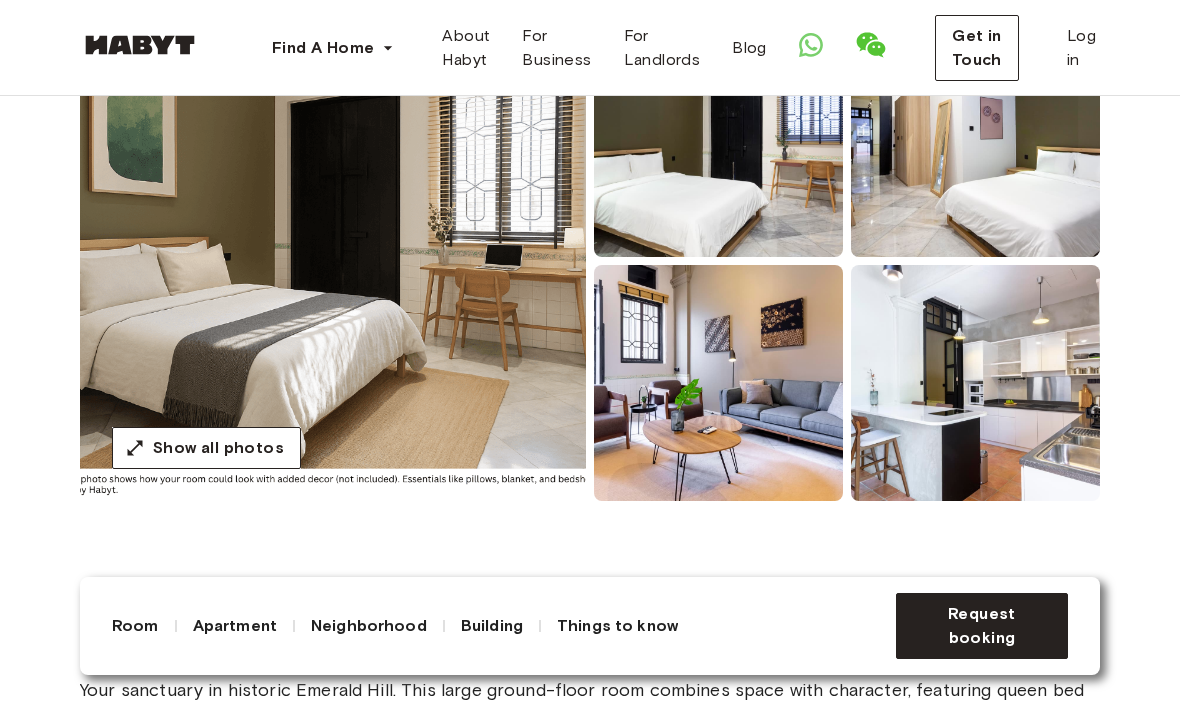 click at bounding box center (975, 383) 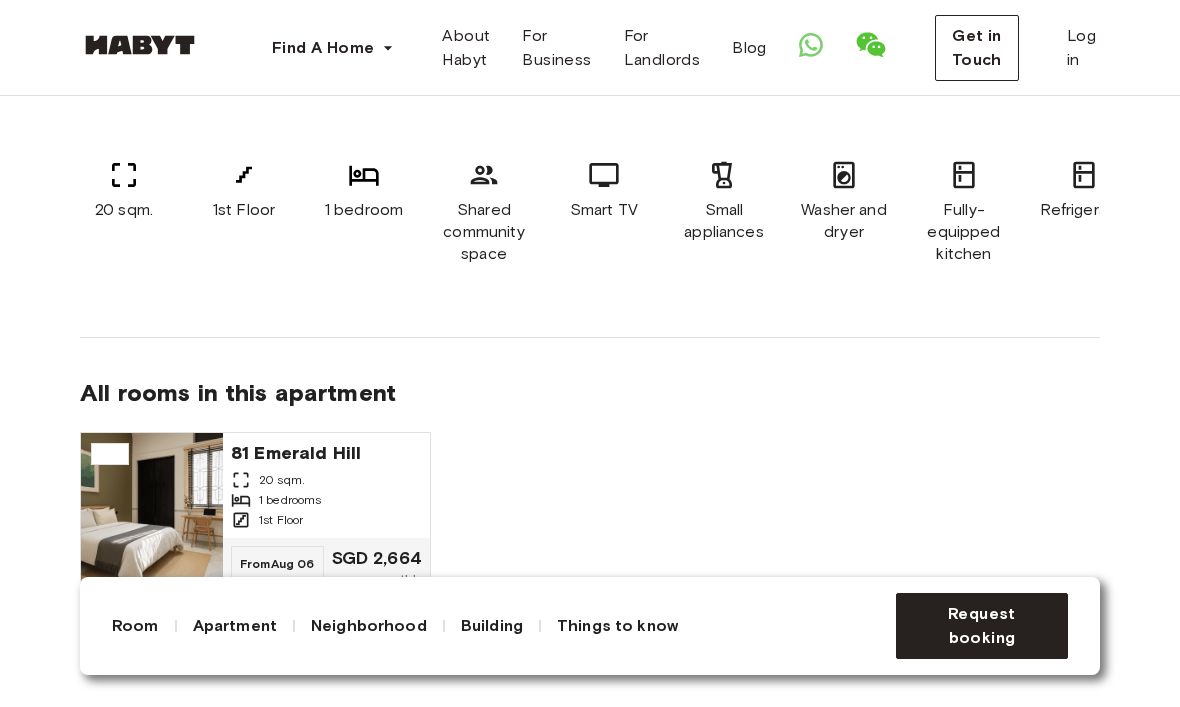 scroll, scrollTop: 1532, scrollLeft: 0, axis: vertical 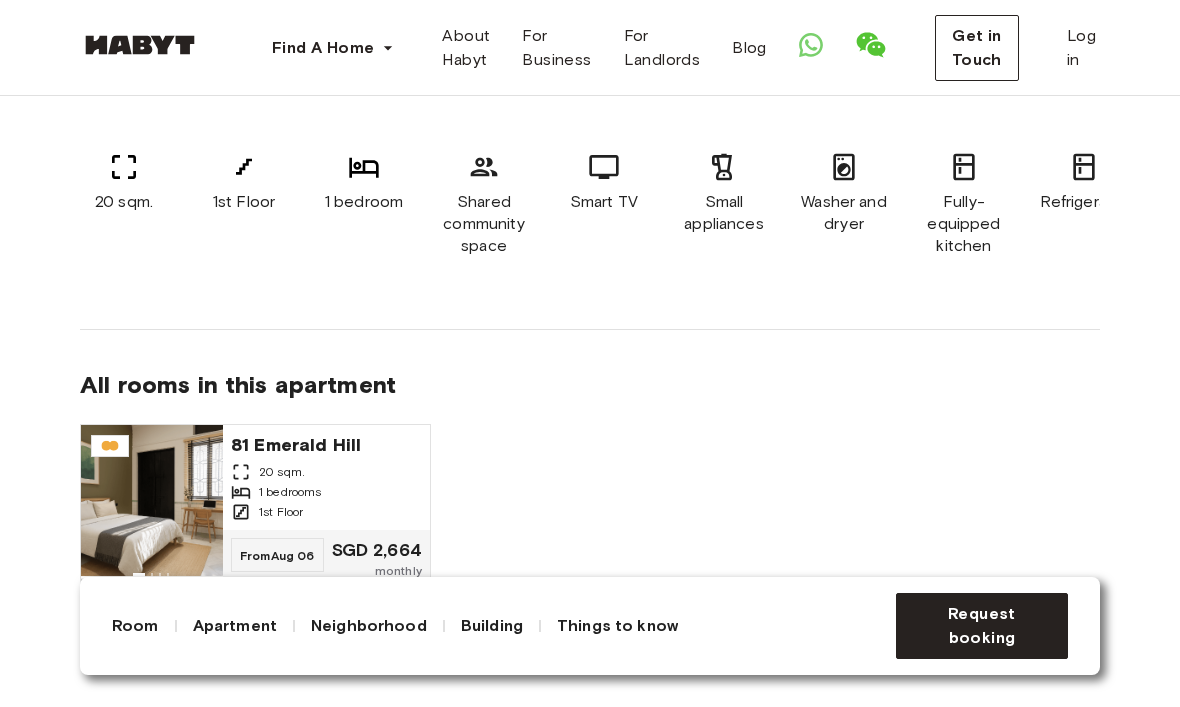 click on "Aug 06" at bounding box center [293, 555] 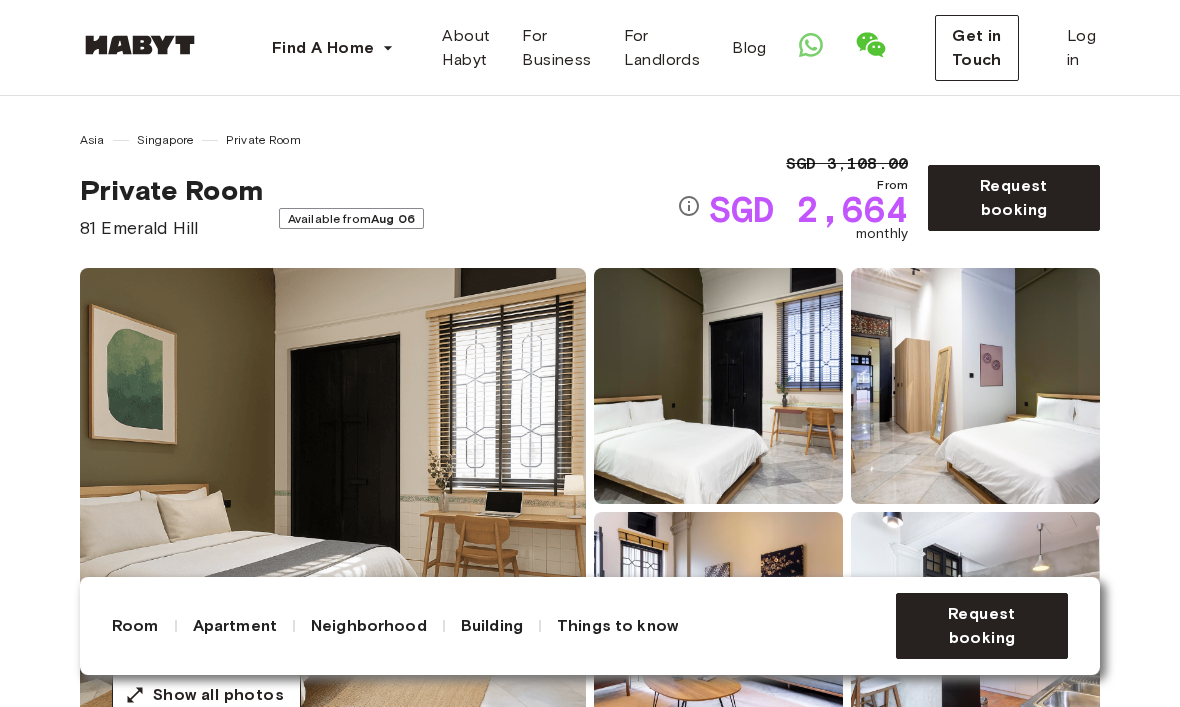 scroll, scrollTop: 0, scrollLeft: 0, axis: both 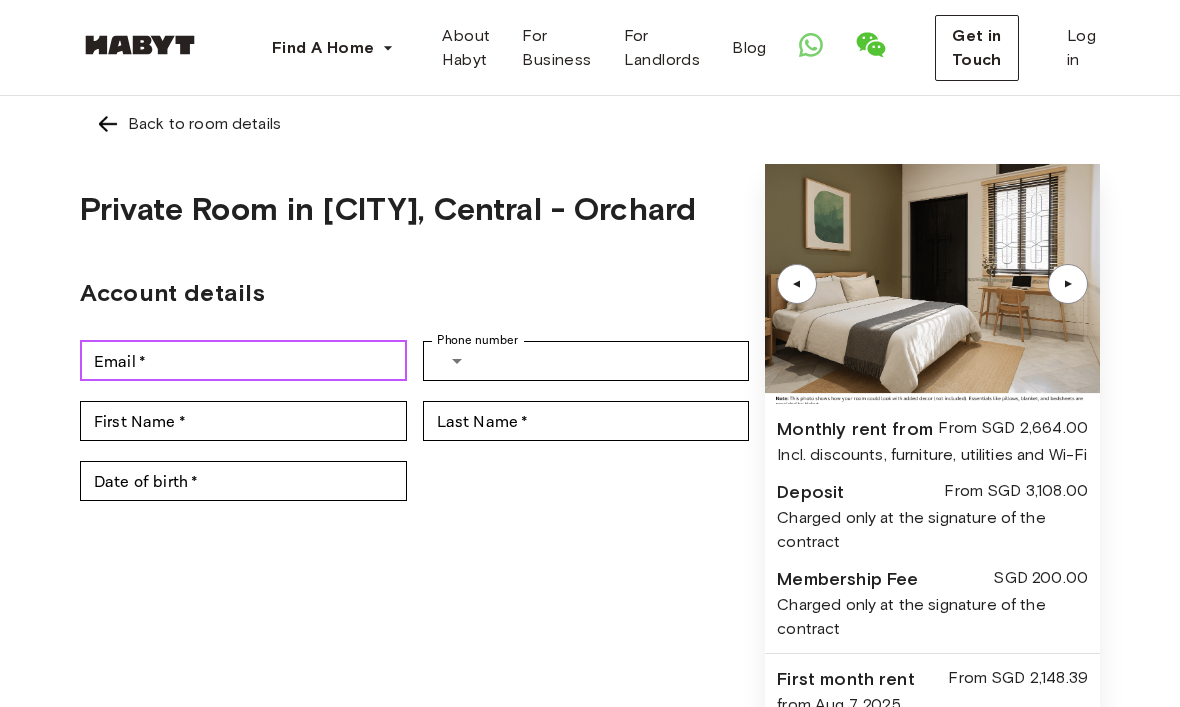 click on "Email   *" at bounding box center (243, 361) 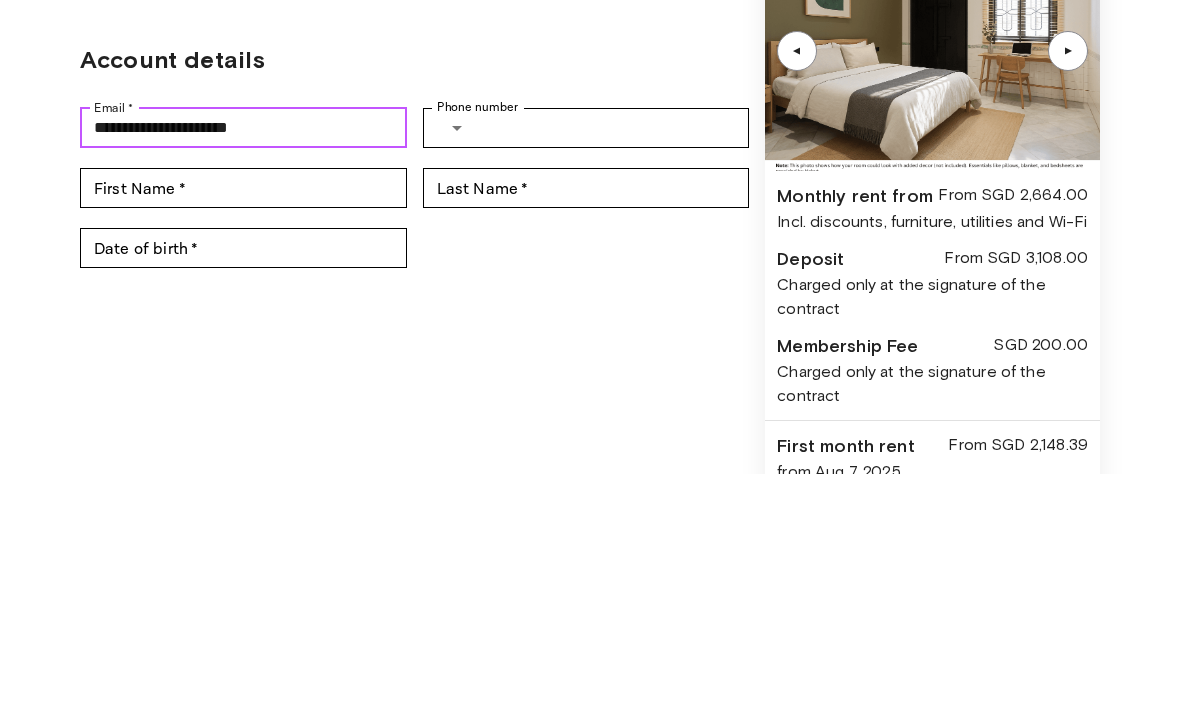 type on "**********" 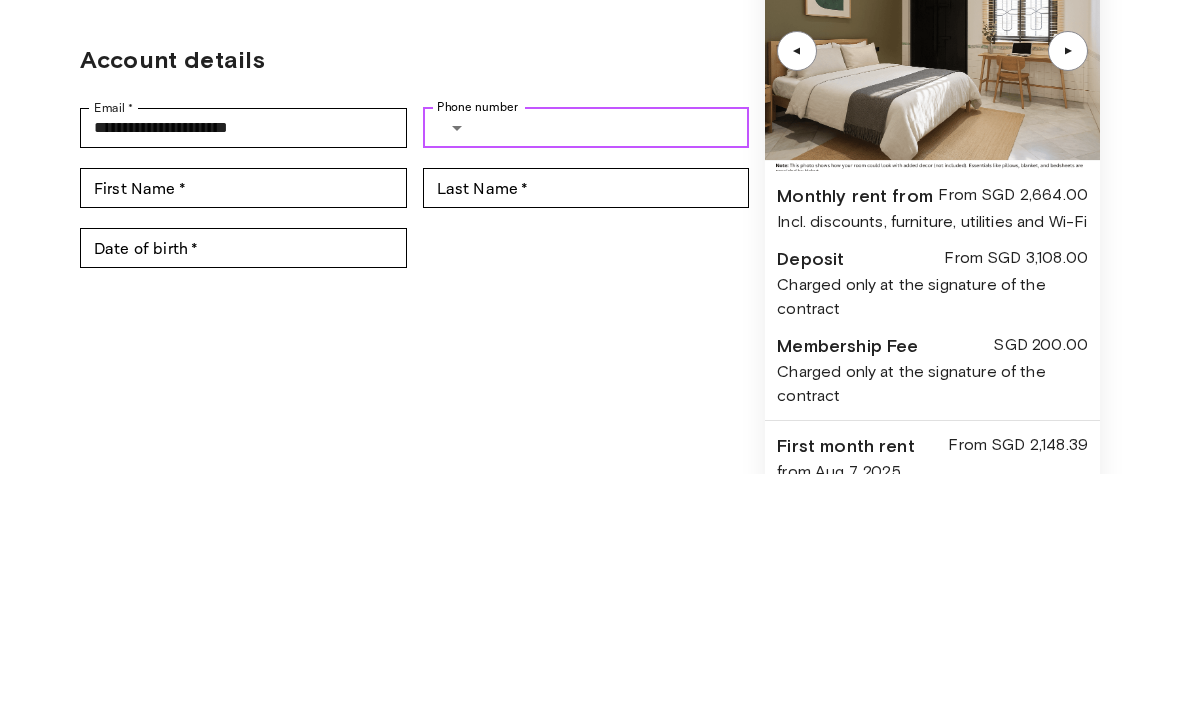 click on "Phone number" at bounding box center (617, 361) 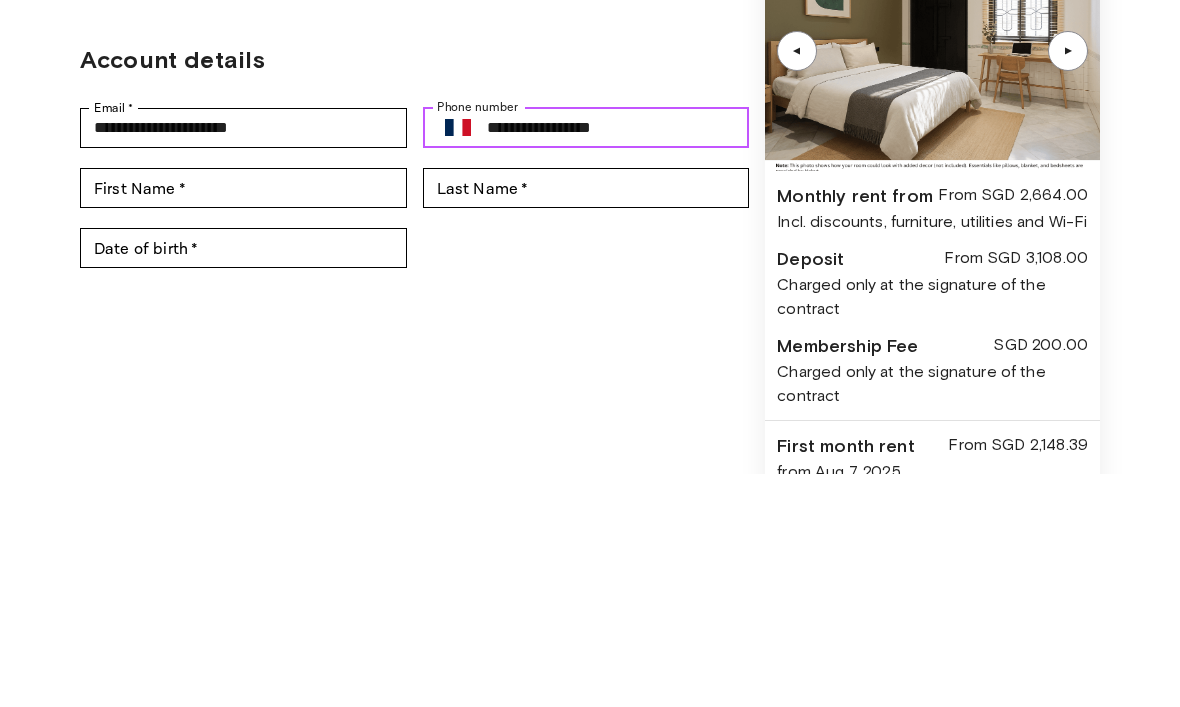 type on "**********" 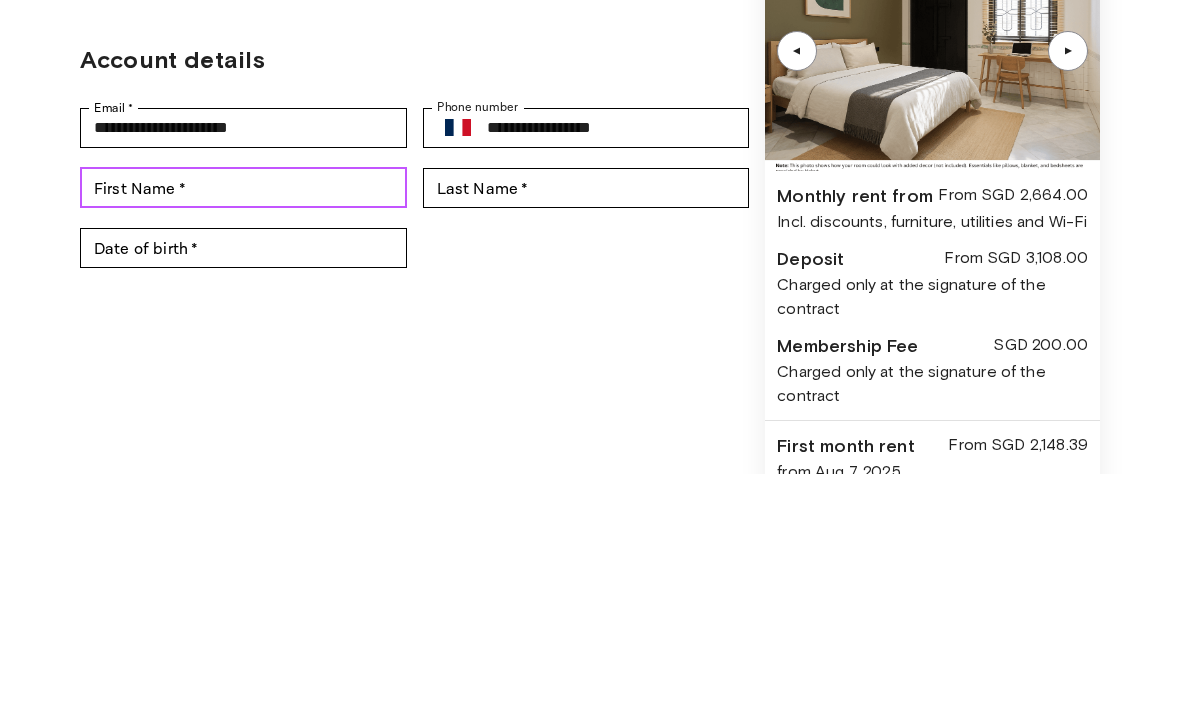 click on "First Name   *" at bounding box center [243, 421] 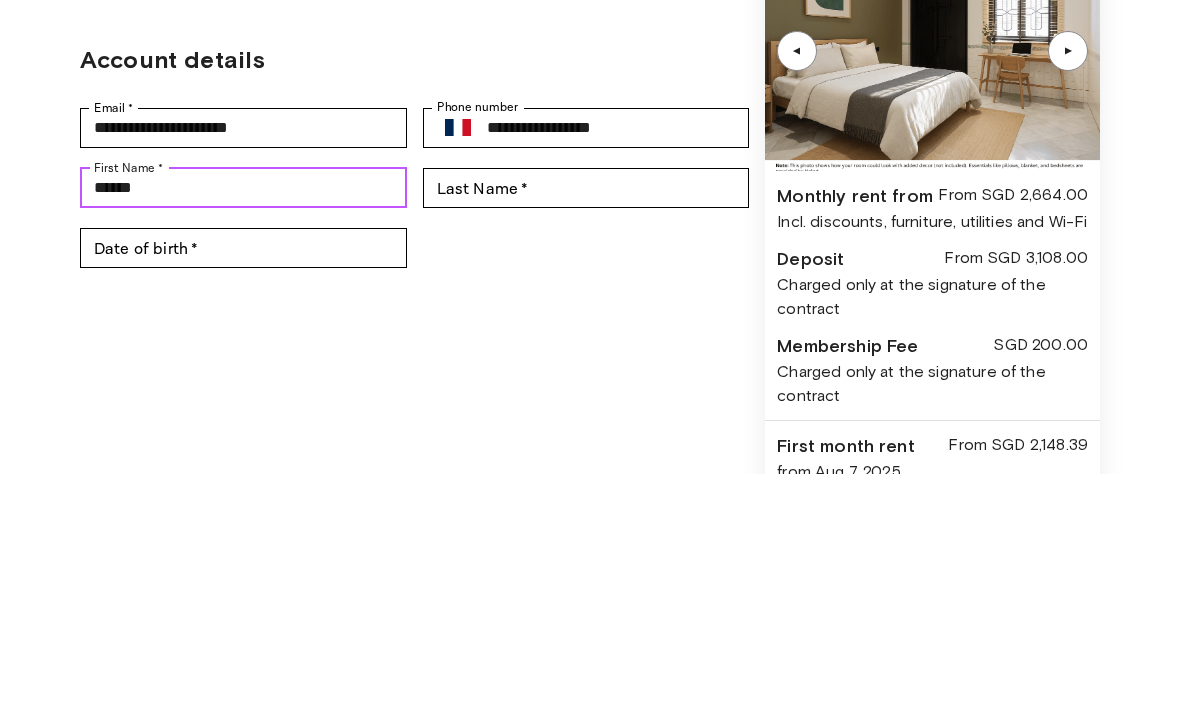 type on "******" 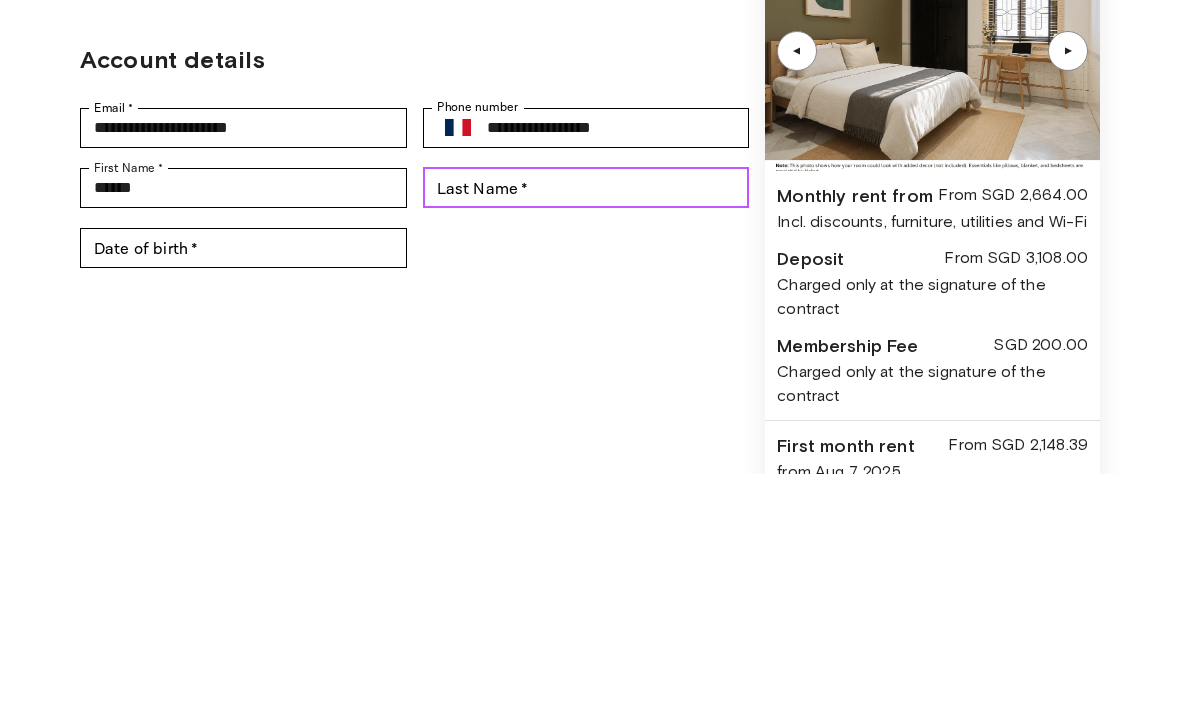 click on "Last Name   *" at bounding box center (586, 421) 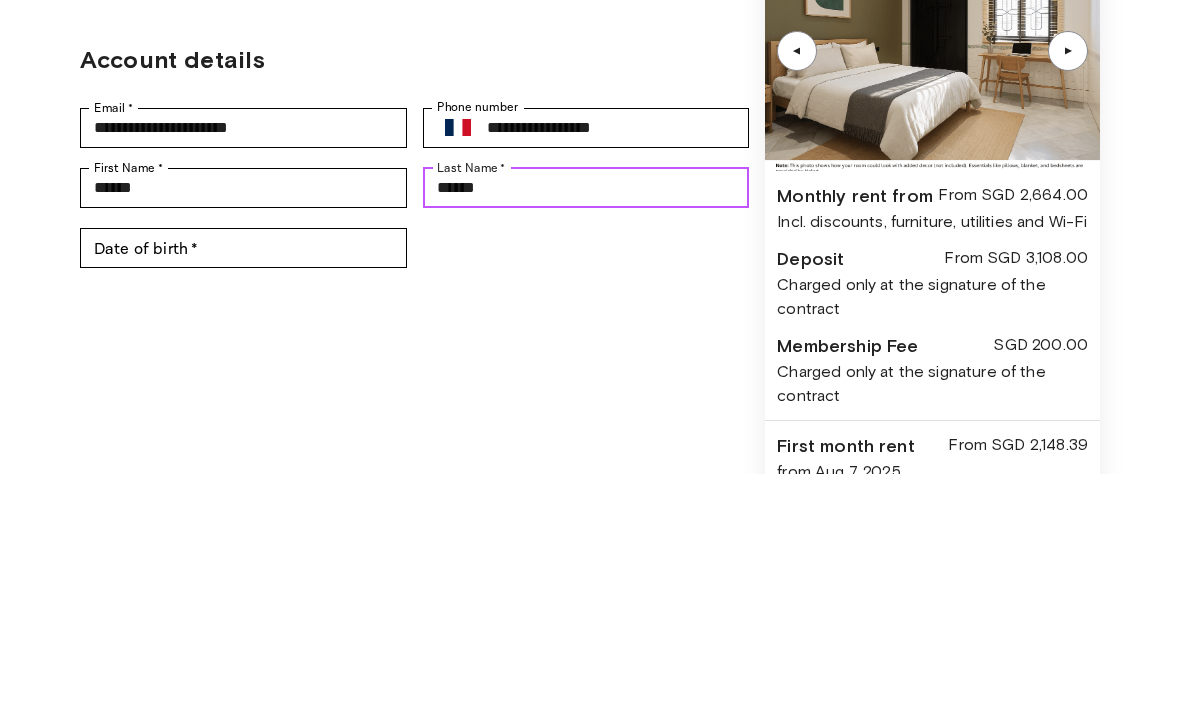 type on "******" 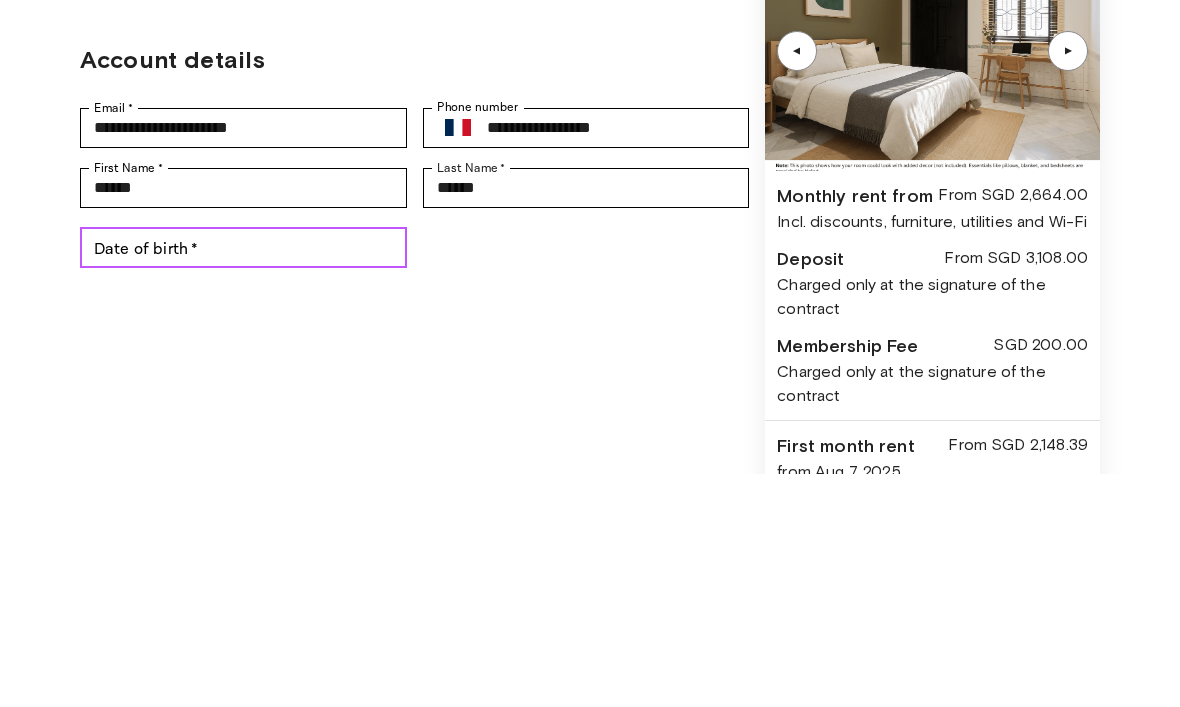 click on "Date of birth   *" at bounding box center [243, 481] 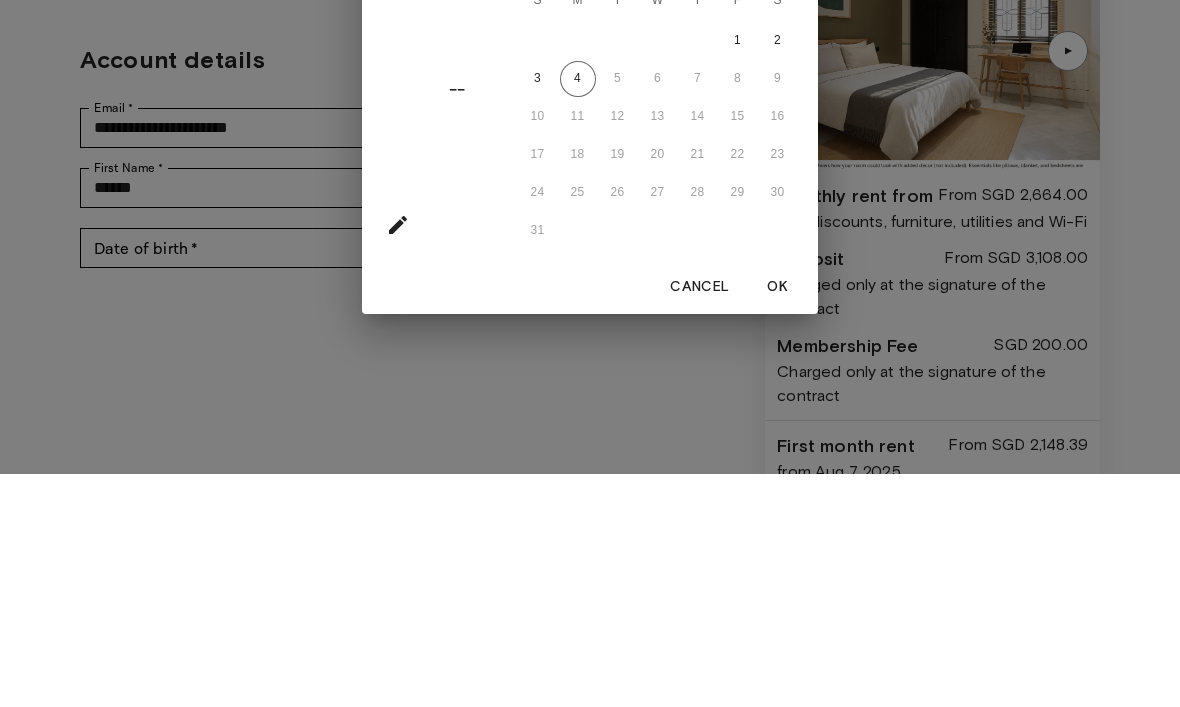scroll, scrollTop: 233, scrollLeft: 0, axis: vertical 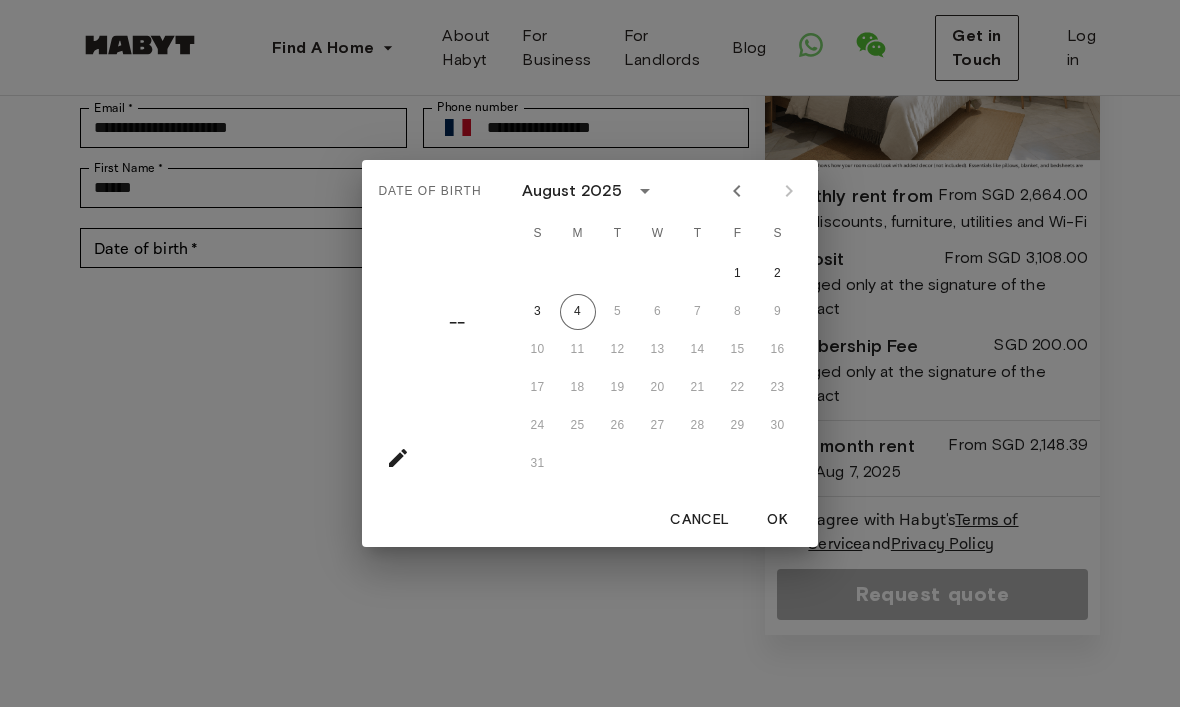 click on "OK" at bounding box center [778, 520] 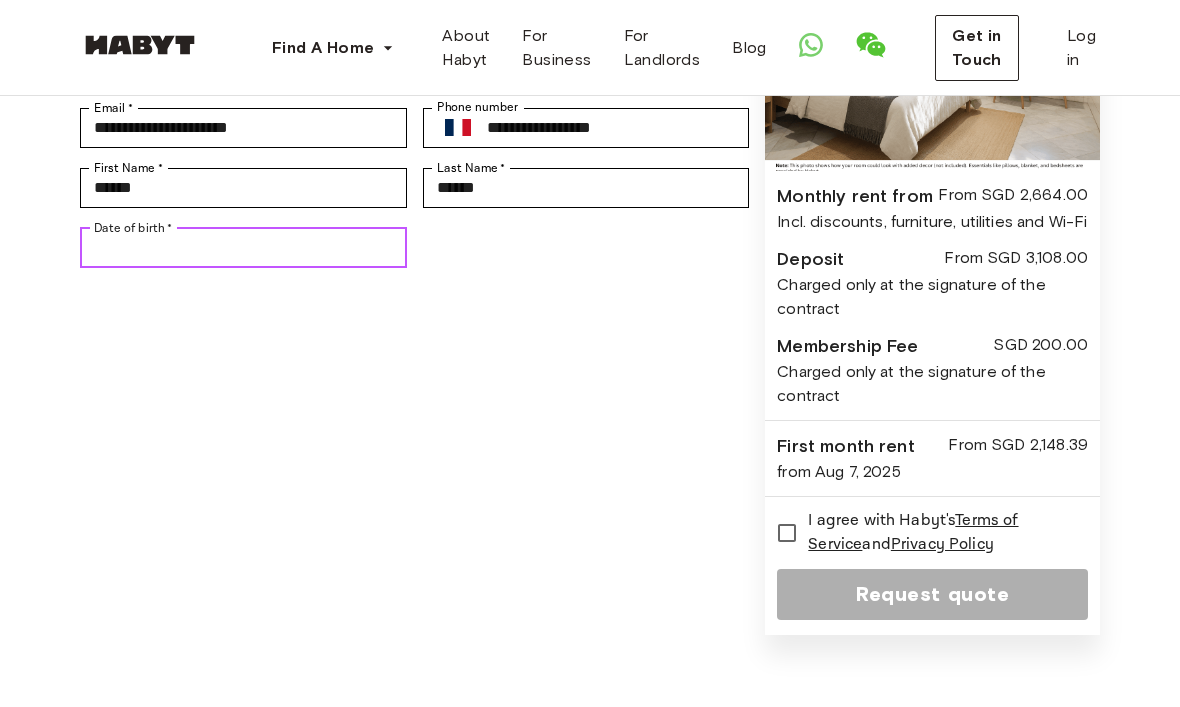 click on "Date of birth   *" at bounding box center [243, 248] 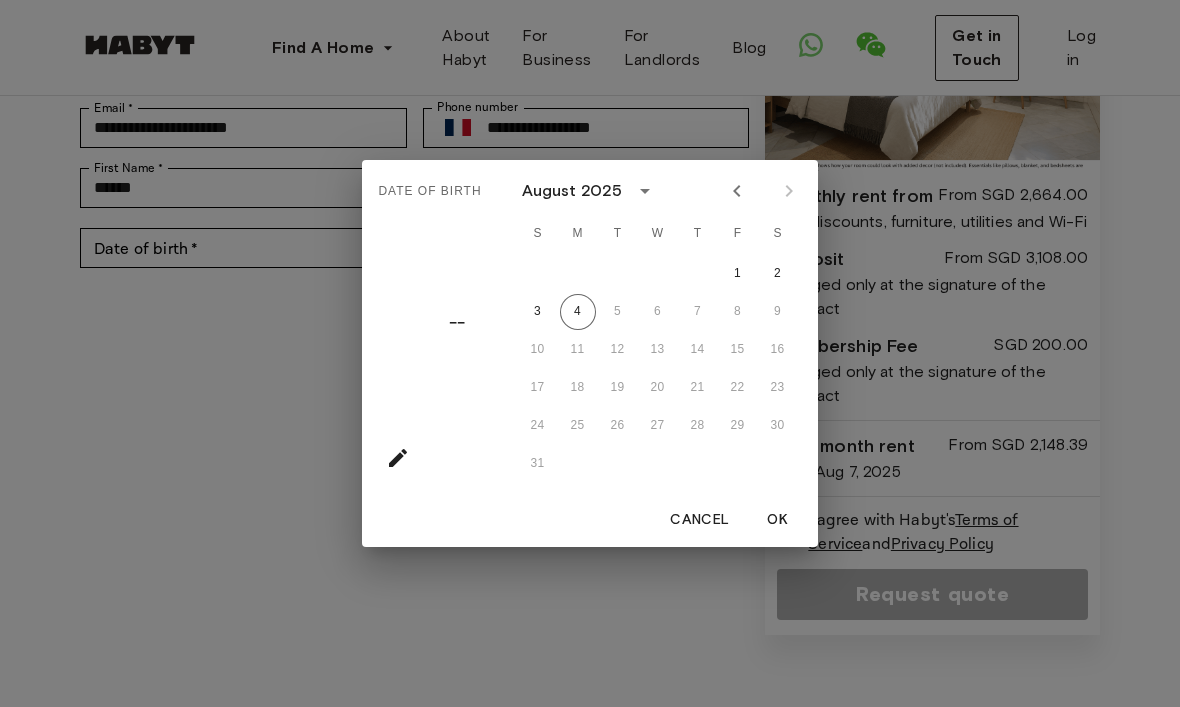 click on "August 2025" at bounding box center (572, 191) 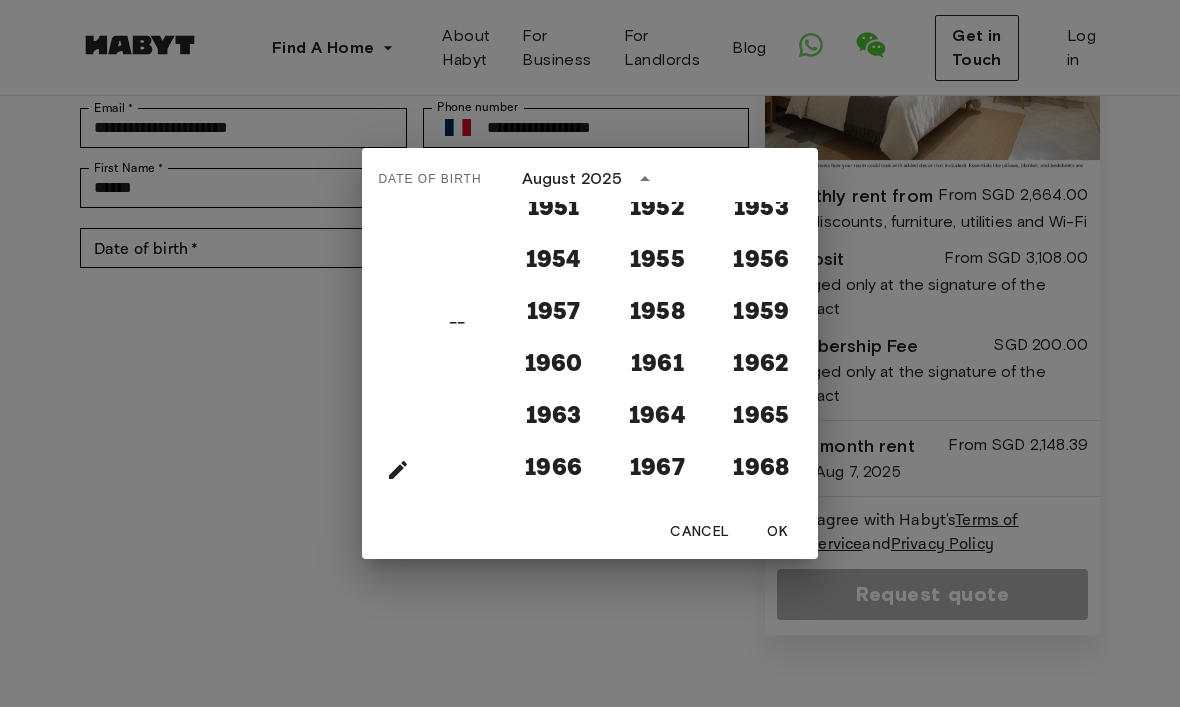 scroll, scrollTop: 1000, scrollLeft: 0, axis: vertical 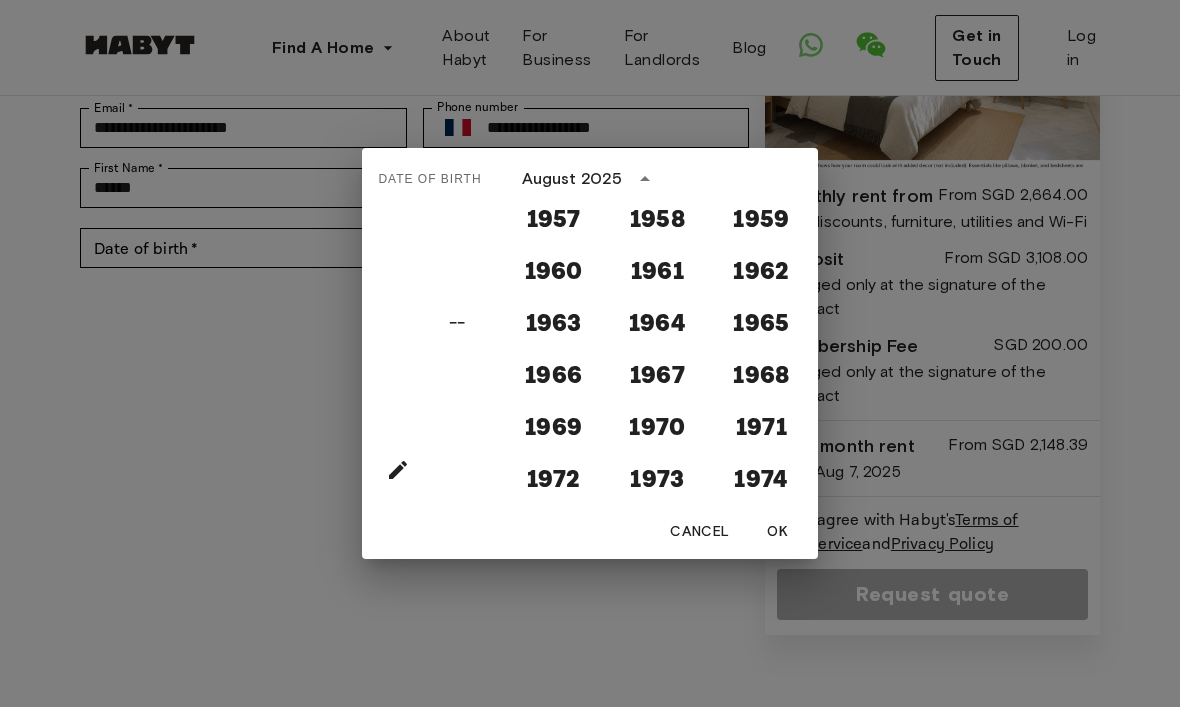 click on "1969" at bounding box center [554, 424] 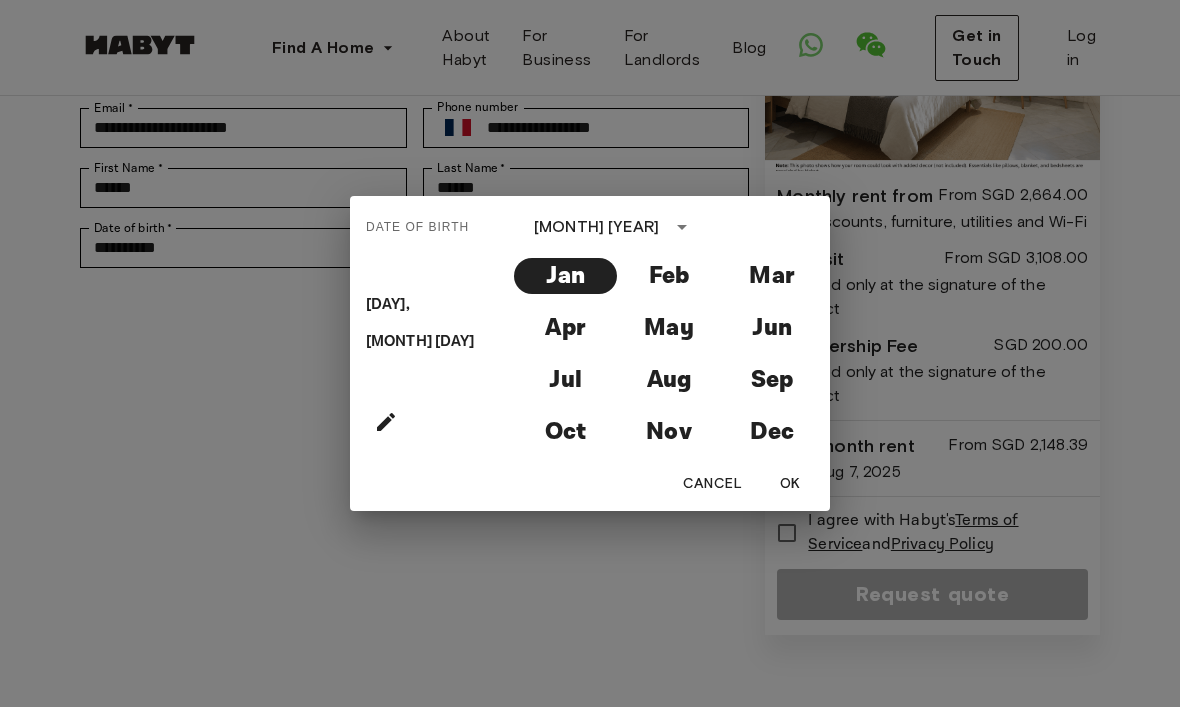 click on "Oct" at bounding box center (565, 432) 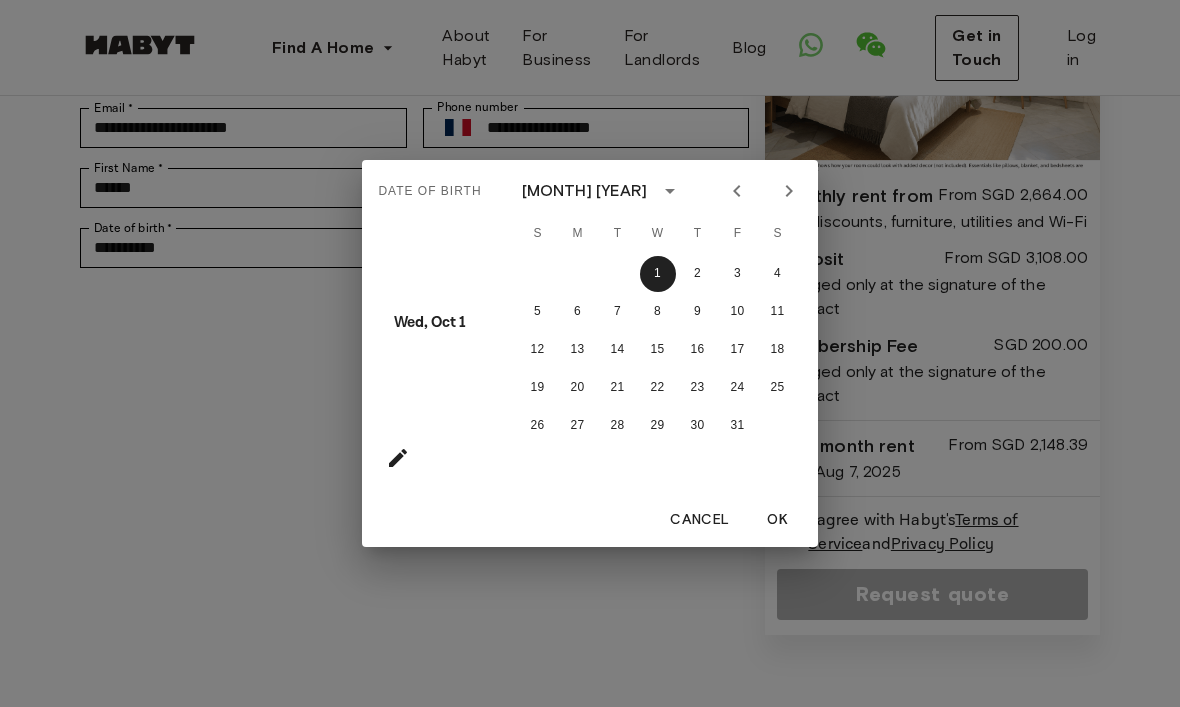 click on "Date of birth [DAY], [MONTH] [DAY] [MONTH] [YEAR] [MONTH] [MONTH] [MONTH] [MONTH] [MONTH] [MONTH] [MONTH] [MONTH] [MONTH] [MONTH] [MONTH] [MONTH] Cancel OK" at bounding box center (590, 353) 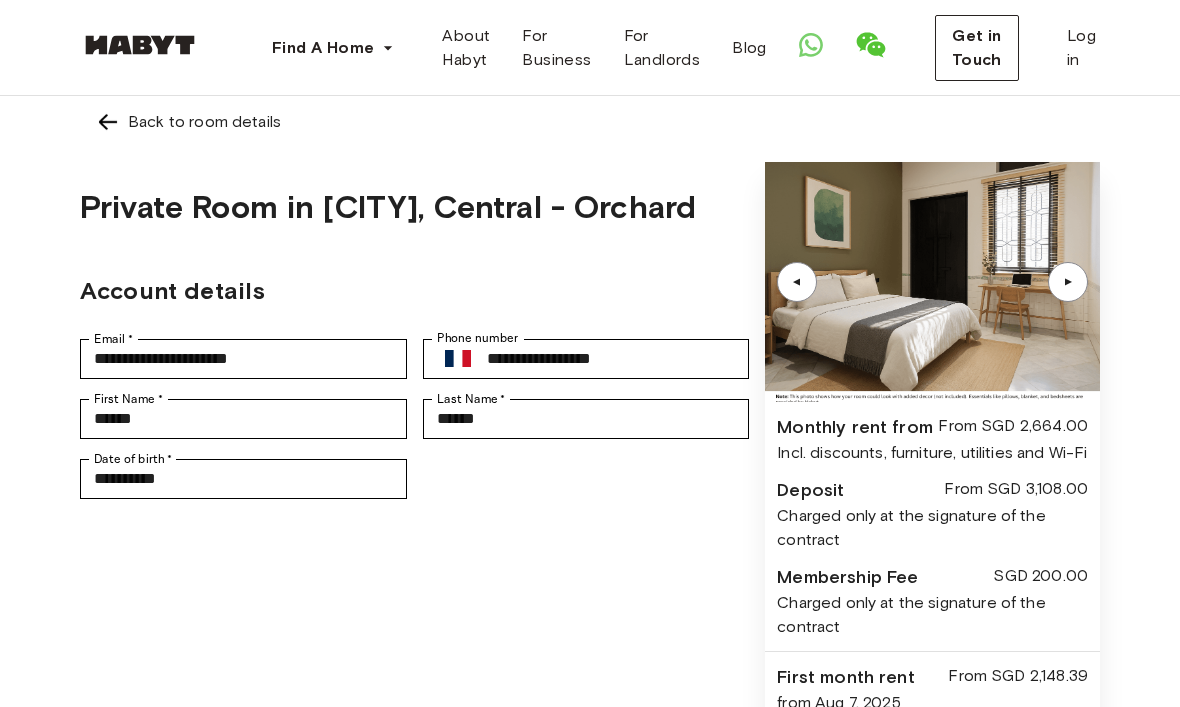 scroll, scrollTop: 0, scrollLeft: 0, axis: both 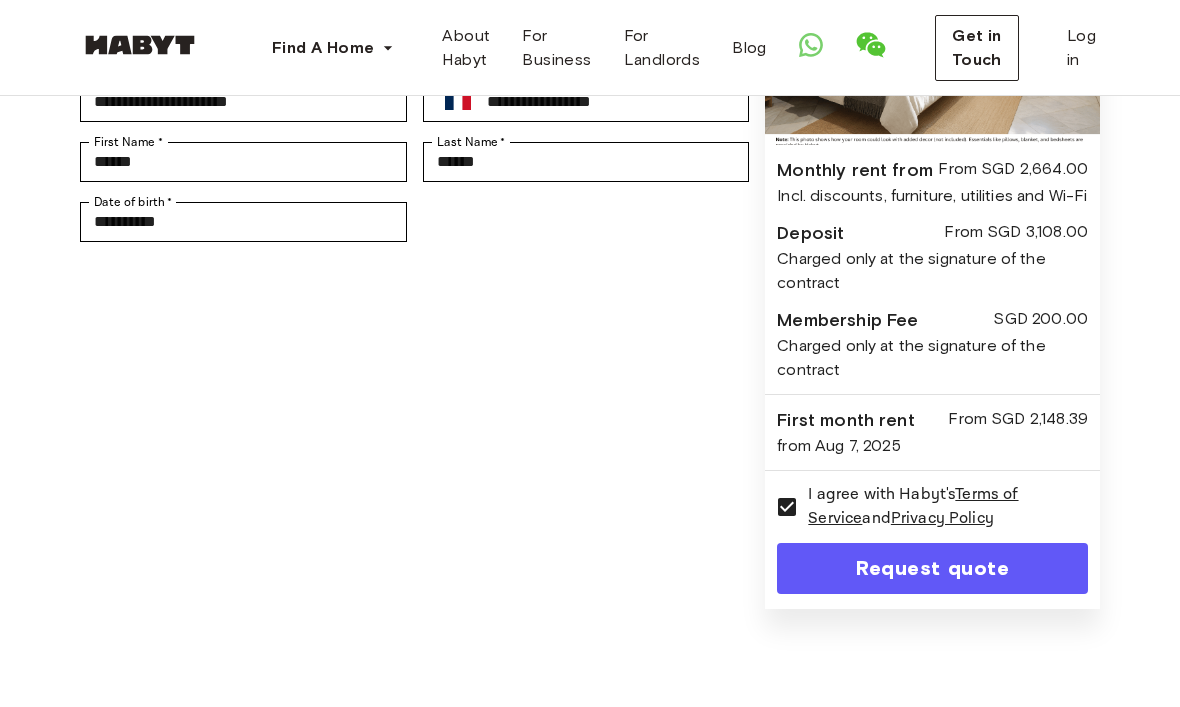 click on "Request quote" at bounding box center (932, 569) 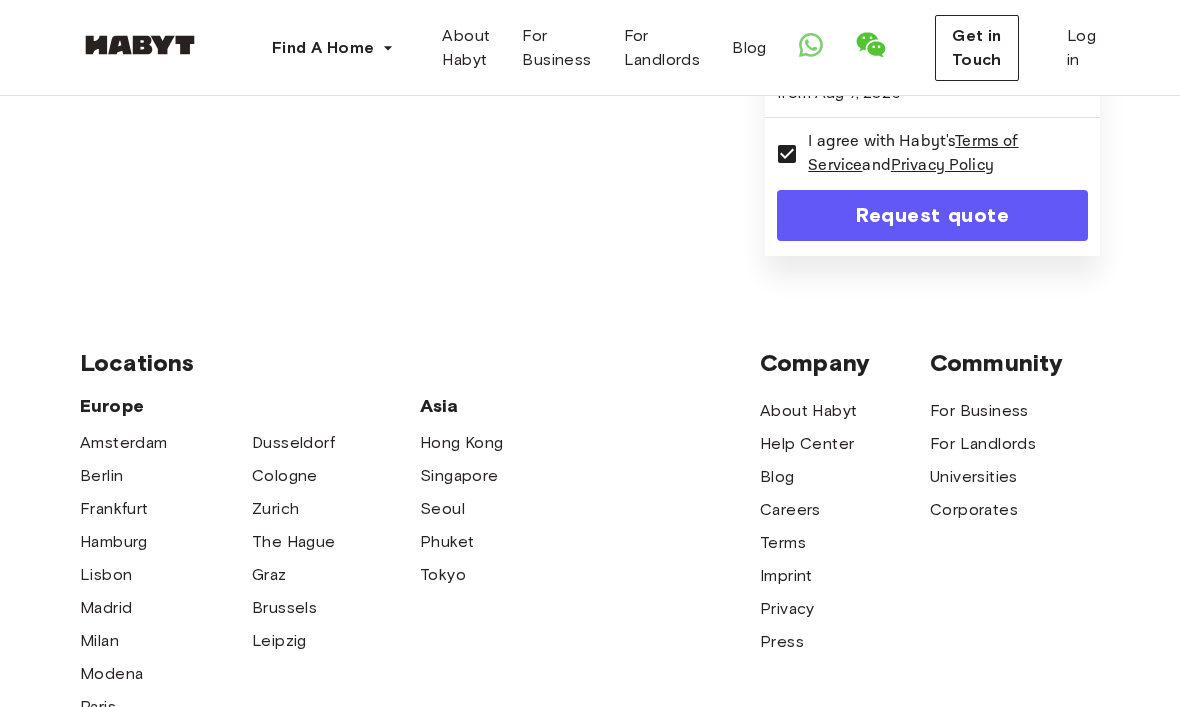 scroll, scrollTop: 613, scrollLeft: 0, axis: vertical 